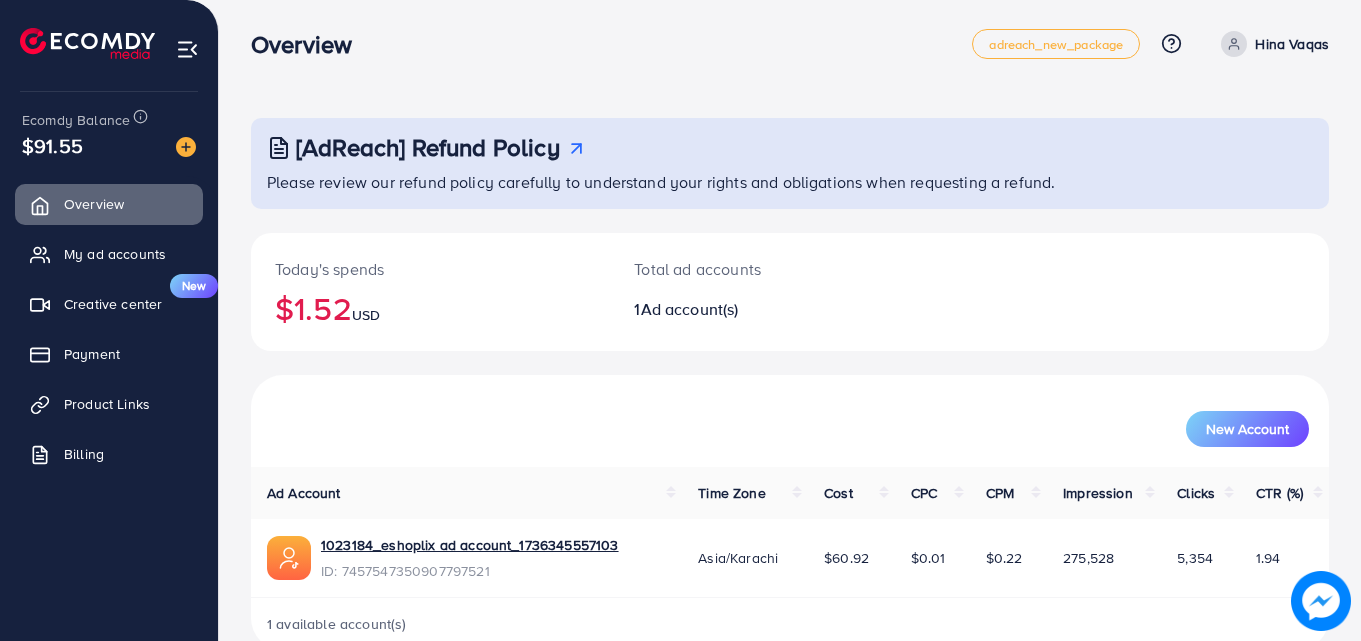 scroll, scrollTop: 47, scrollLeft: 0, axis: vertical 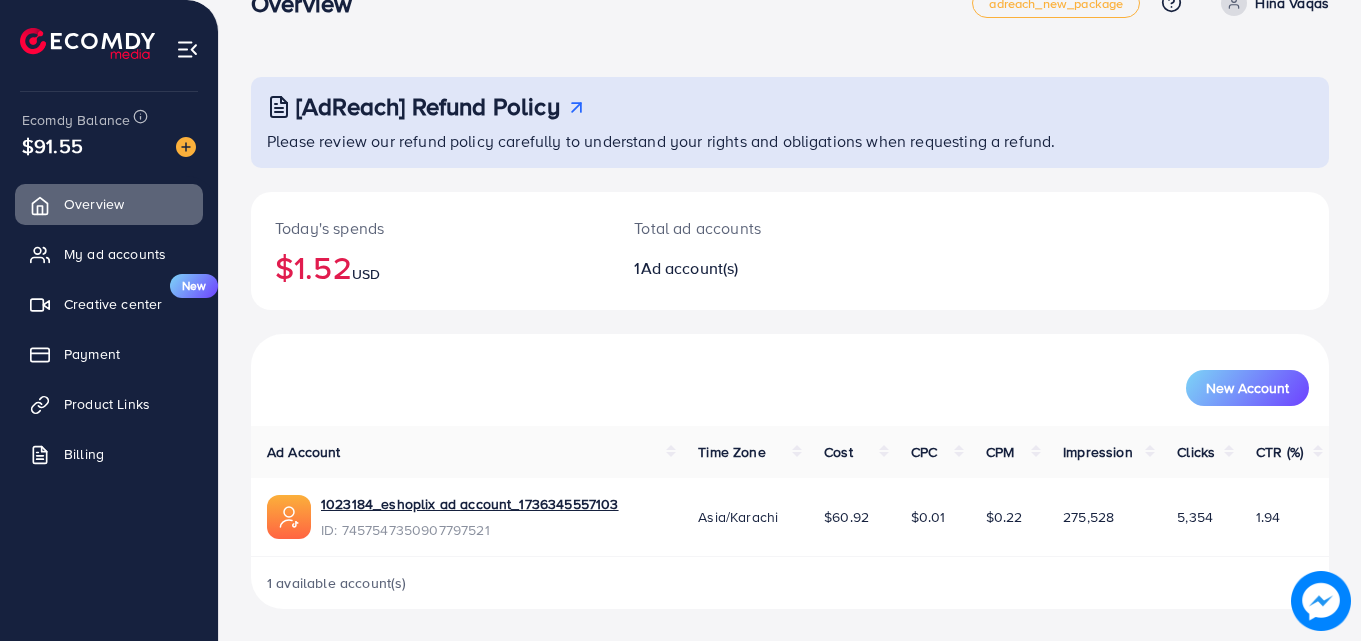 click on "Overview My ad accounts Creative center  New  Payment Product Links Billing" at bounding box center [109, 335] 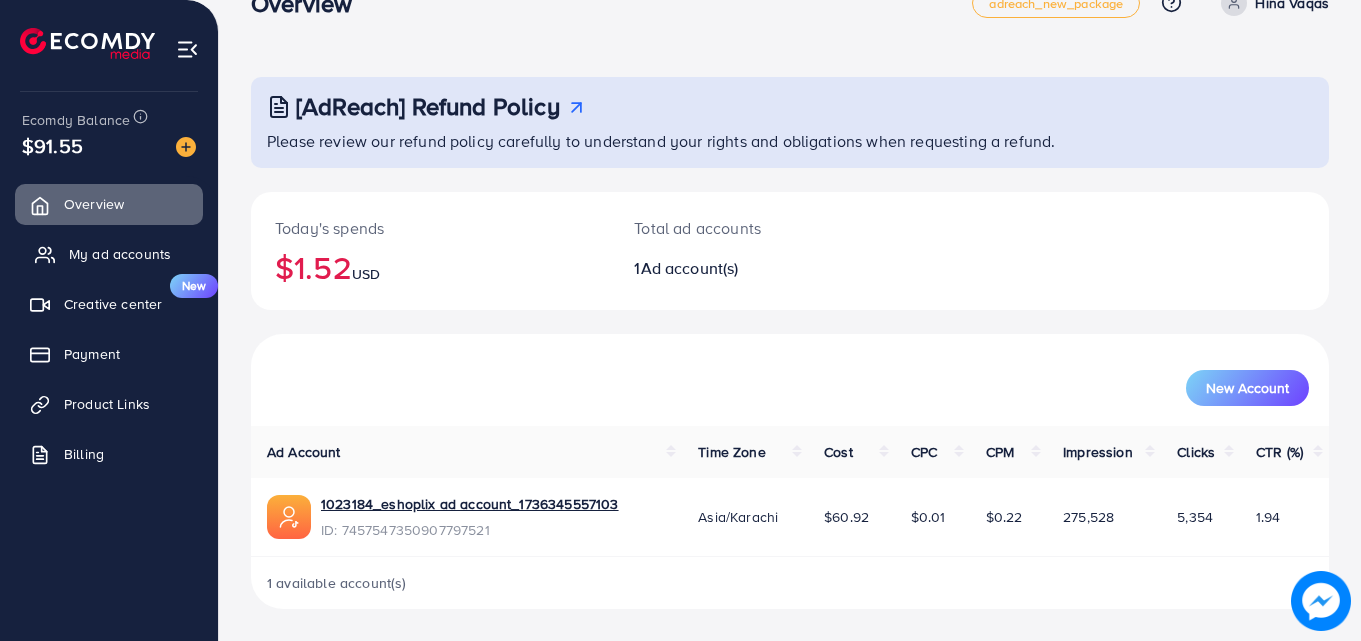 click on "My ad accounts" at bounding box center [120, 254] 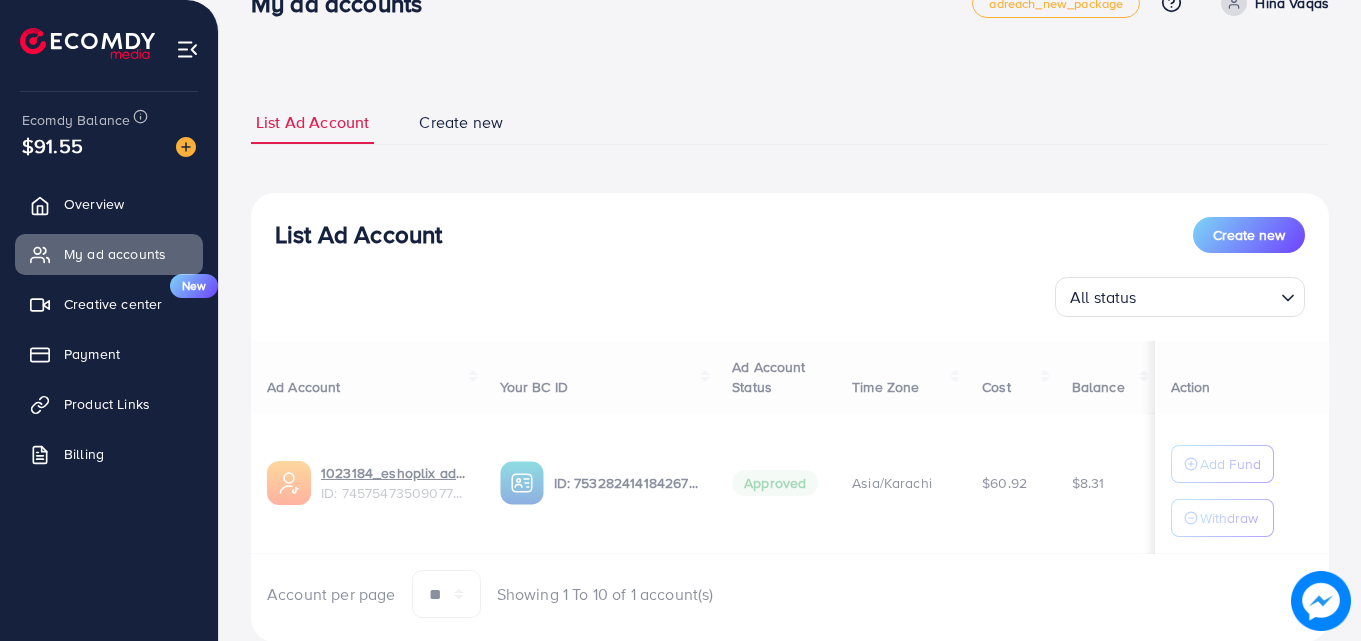 scroll, scrollTop: 0, scrollLeft: 0, axis: both 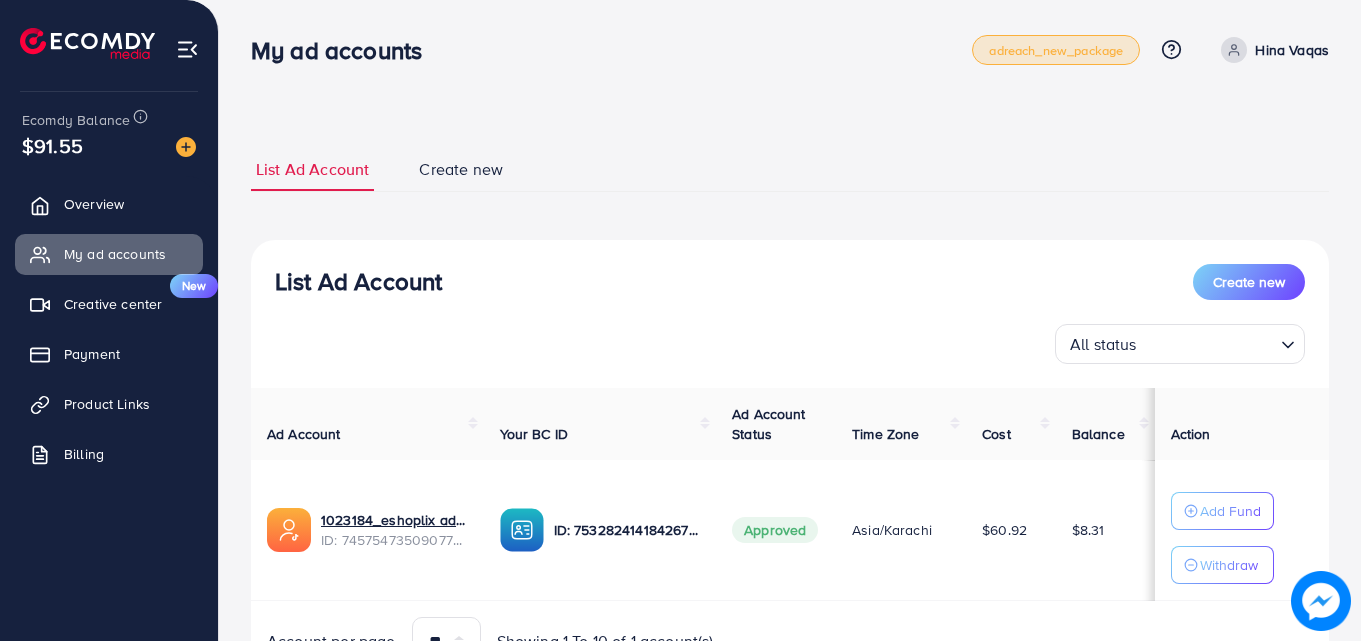 click on "adreach_new_package" at bounding box center [1056, 50] 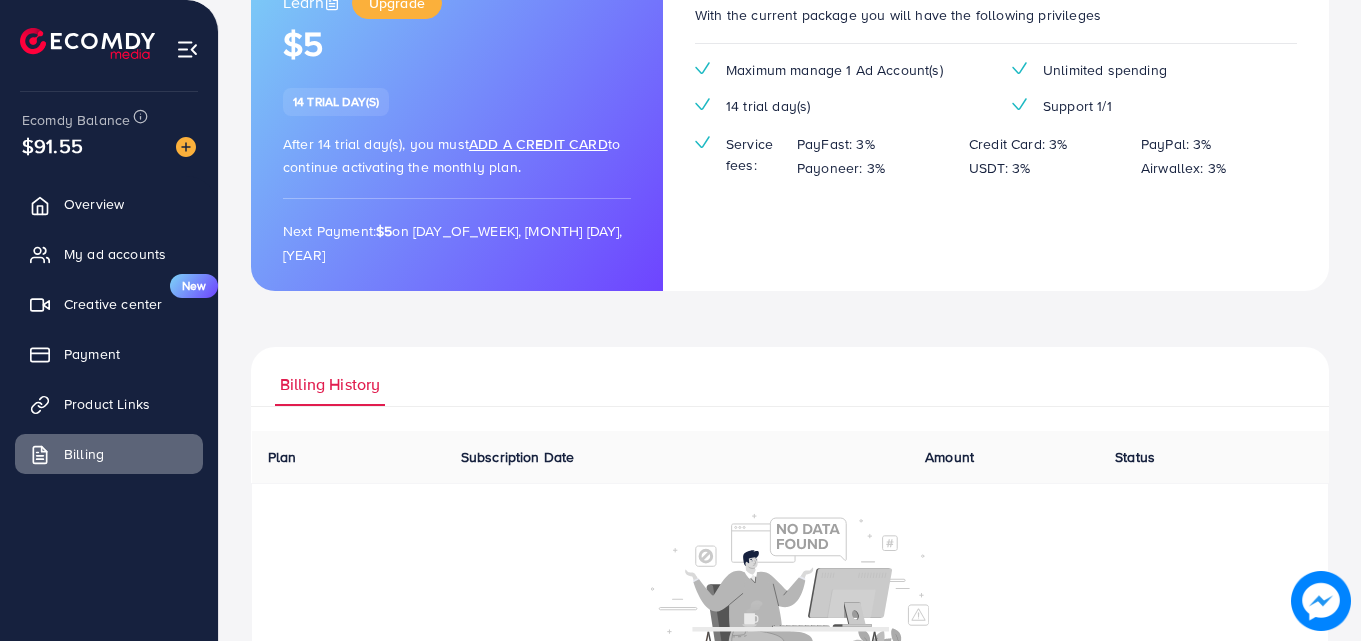 scroll, scrollTop: 200, scrollLeft: 0, axis: vertical 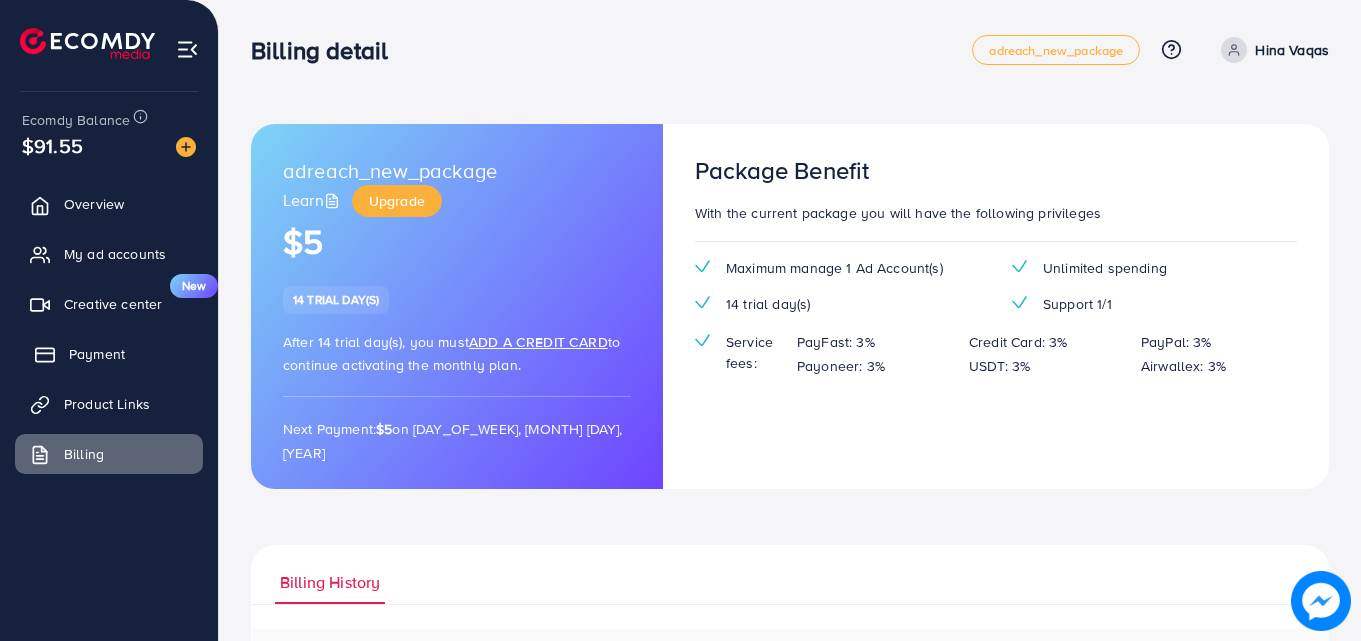 click on "Payment" at bounding box center (109, 354) 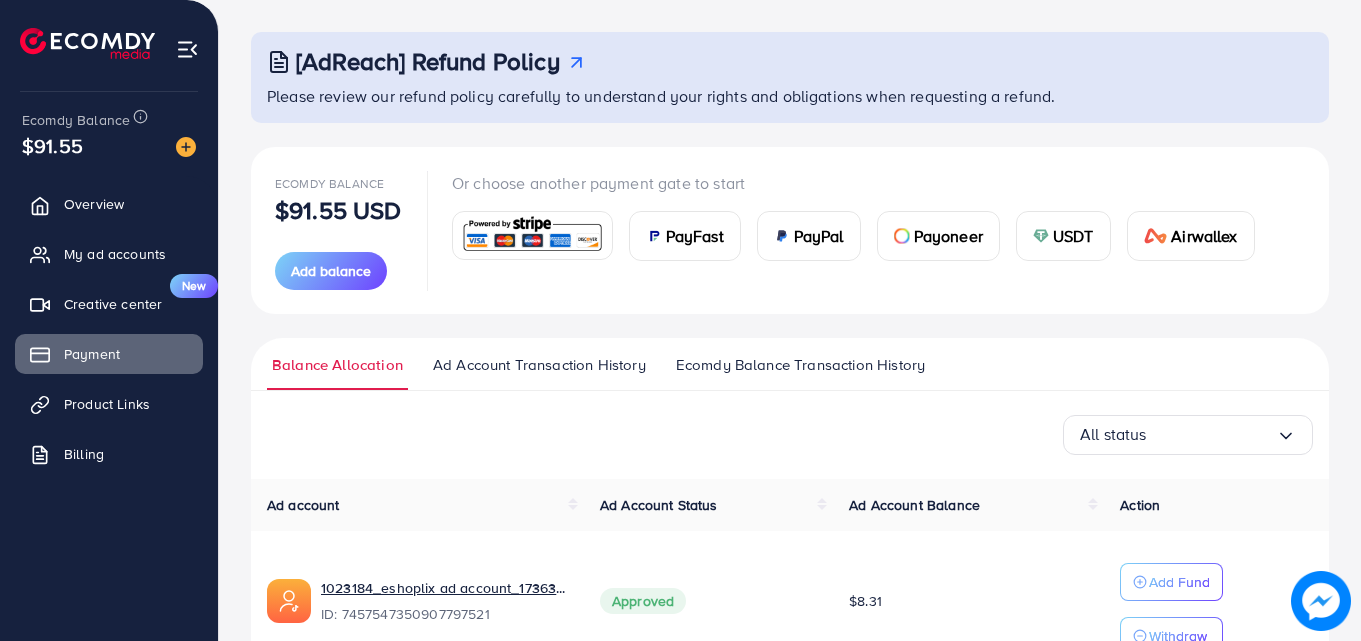 scroll, scrollTop: 207, scrollLeft: 0, axis: vertical 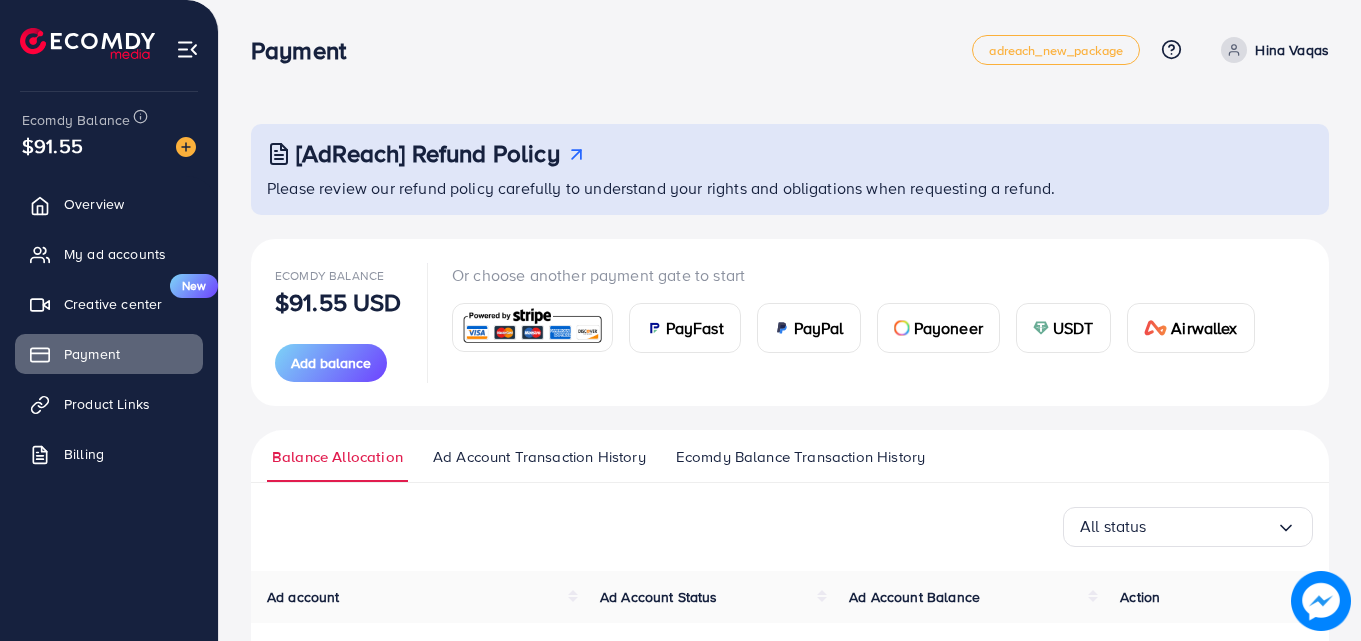 click on "[AdReach] Refund Policy   Please review our refund policy carefully to understand your rights and obligations when requesting a refund.  Ecomdy Balance  $91.55 USD   Add balance   Or choose another payment gate to start   PayFast   PayPal   Payoneer   USDT   Airwallex   Refund request form   Please choose the same payment method as the one you used to deposit.   Requested amount  * $  Max   Refund reason  *           Loading...      Detail reason  *  Receiving method  *           Loading...      I have read and accepted the  terms of service  Cancel   Next  Balance Allocation  Ad Account Transaction History   Ecomdy Balance Transaction History
All status
Loading...                   Ad account Ad Account Status Ad Account Balance Action            1023184_eshoplix ad account_1736345557103  ID: 7457547350907797521  Approved   $8.31   Add Fund   Withdraw          1 result(s)
All status
Loading...     Select transaction date" at bounding box center [790, 424] 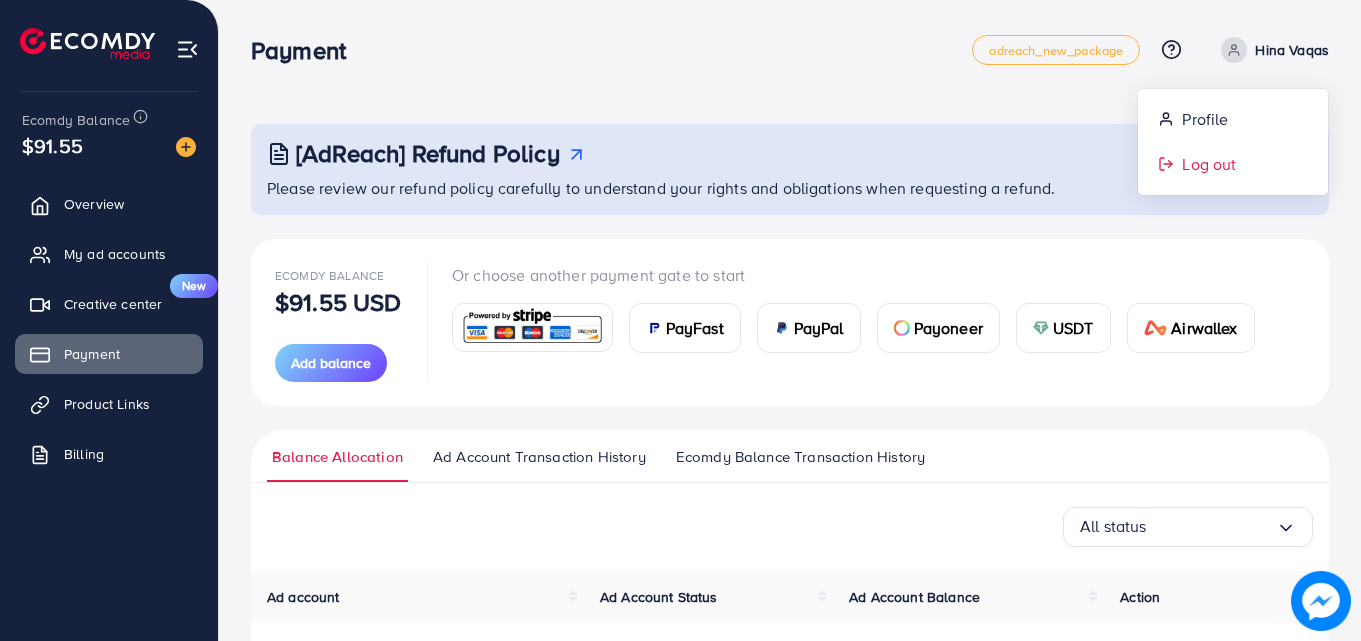 click 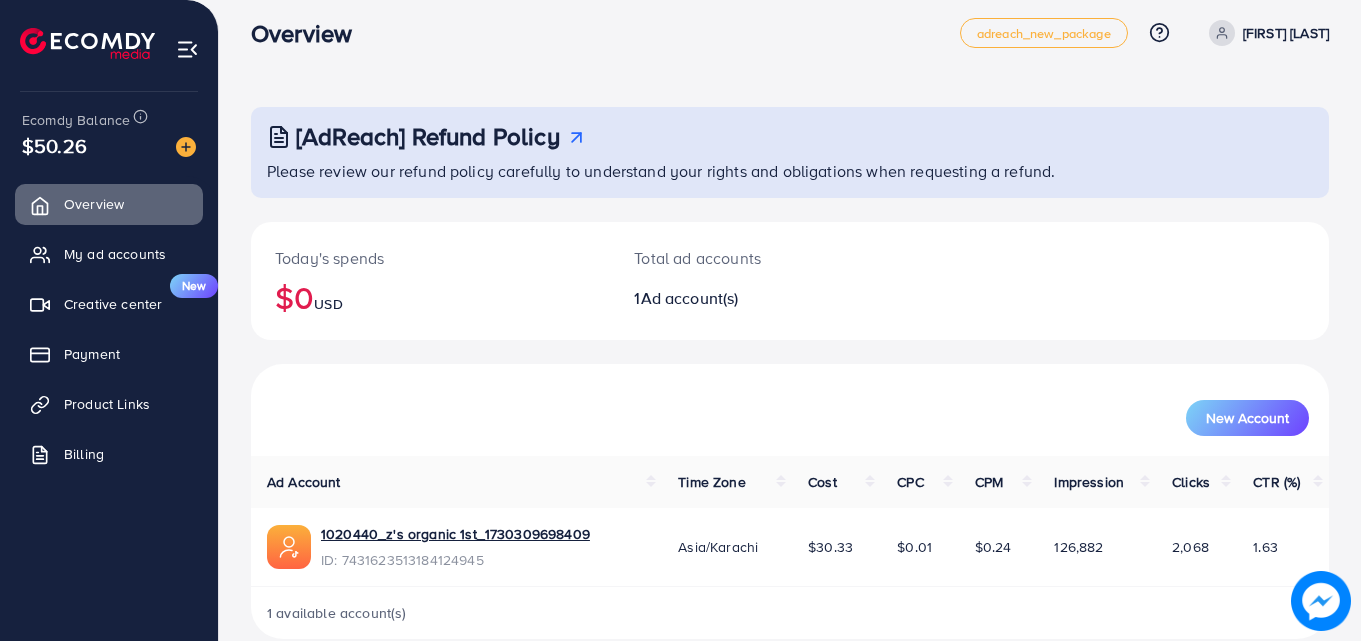 scroll, scrollTop: 0, scrollLeft: 0, axis: both 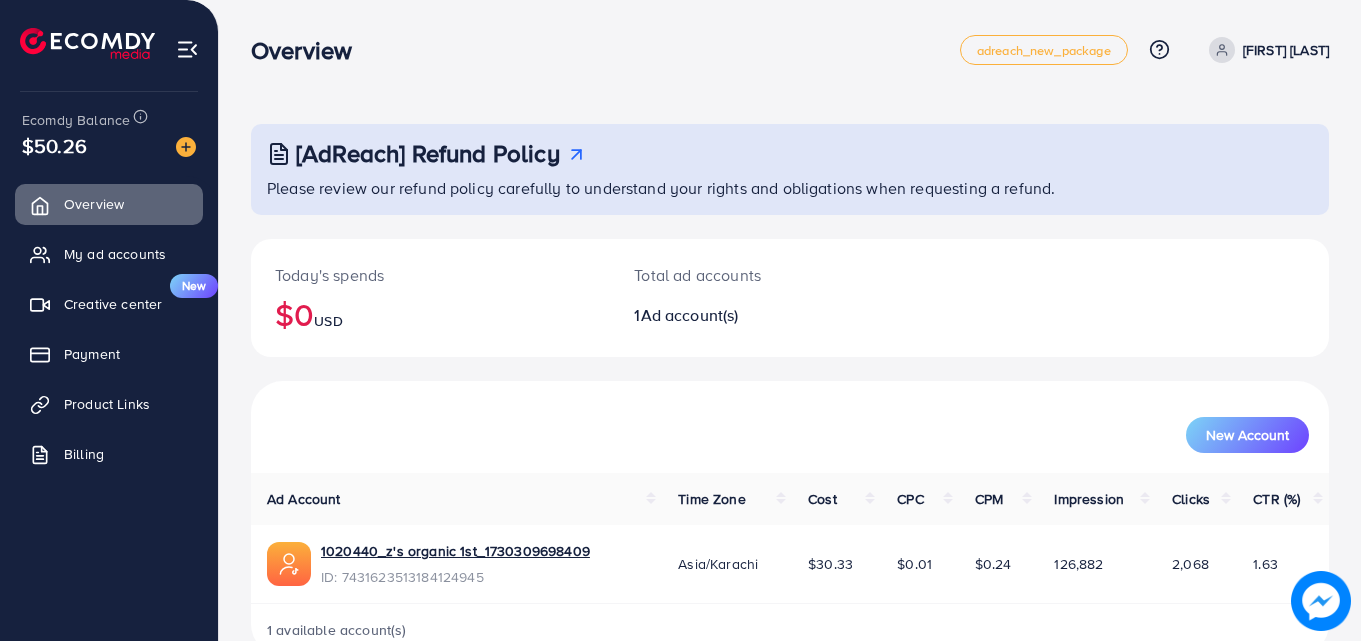 click at bounding box center (1222, 50) 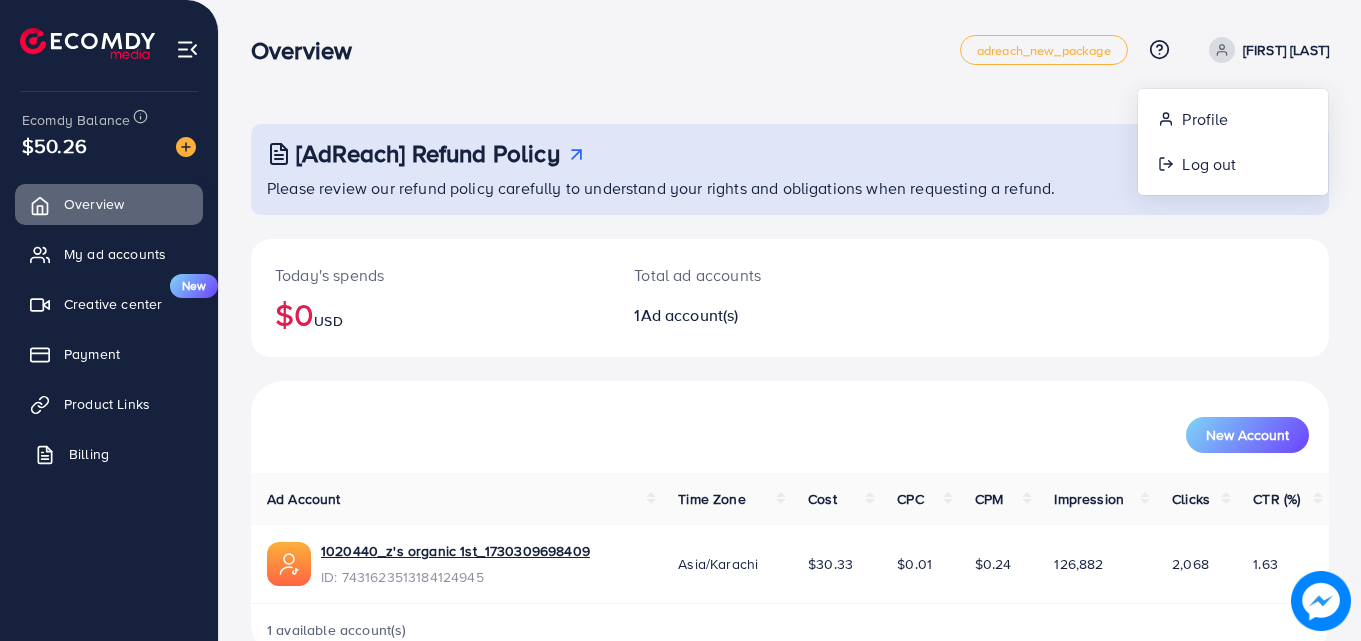 click on "Billing" at bounding box center [109, 454] 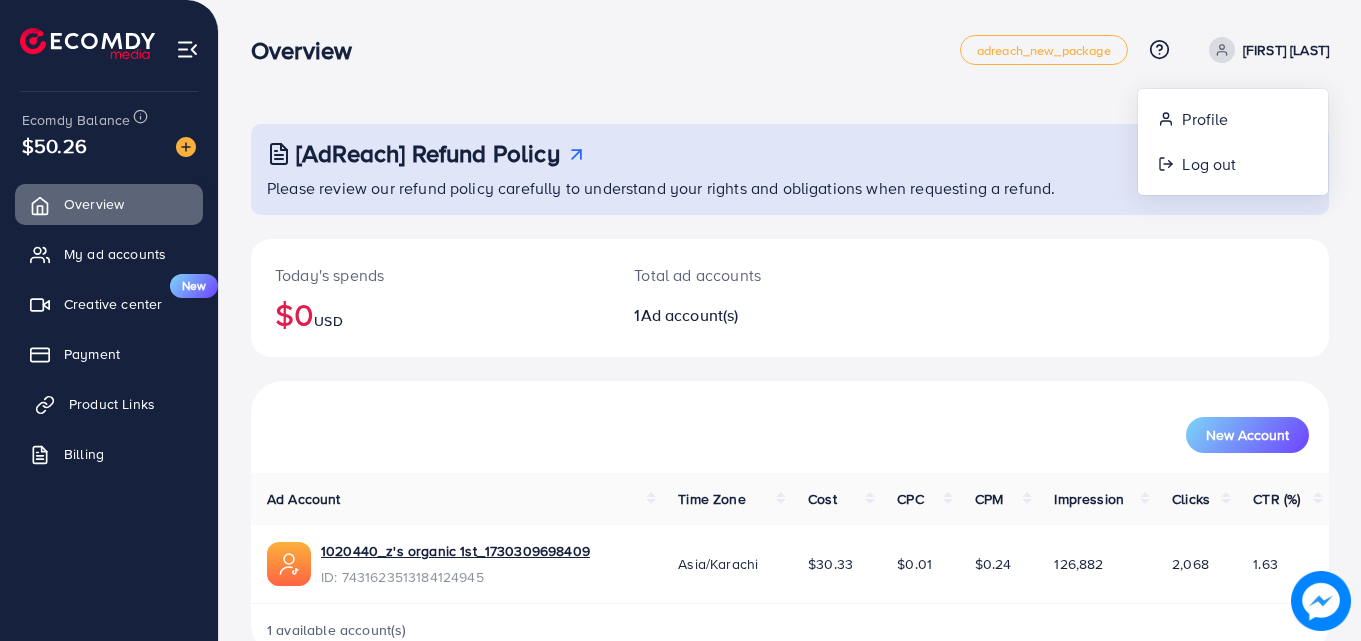 click on "Product Links" at bounding box center [109, 404] 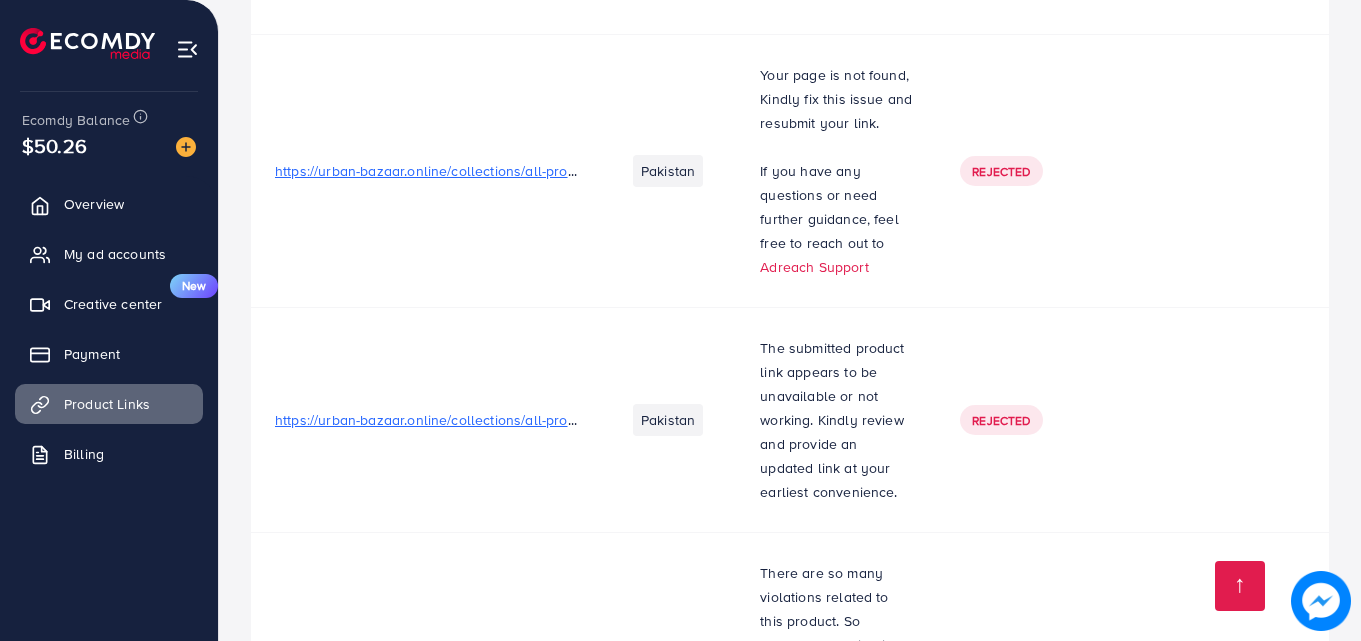 scroll, scrollTop: 2670, scrollLeft: 0, axis: vertical 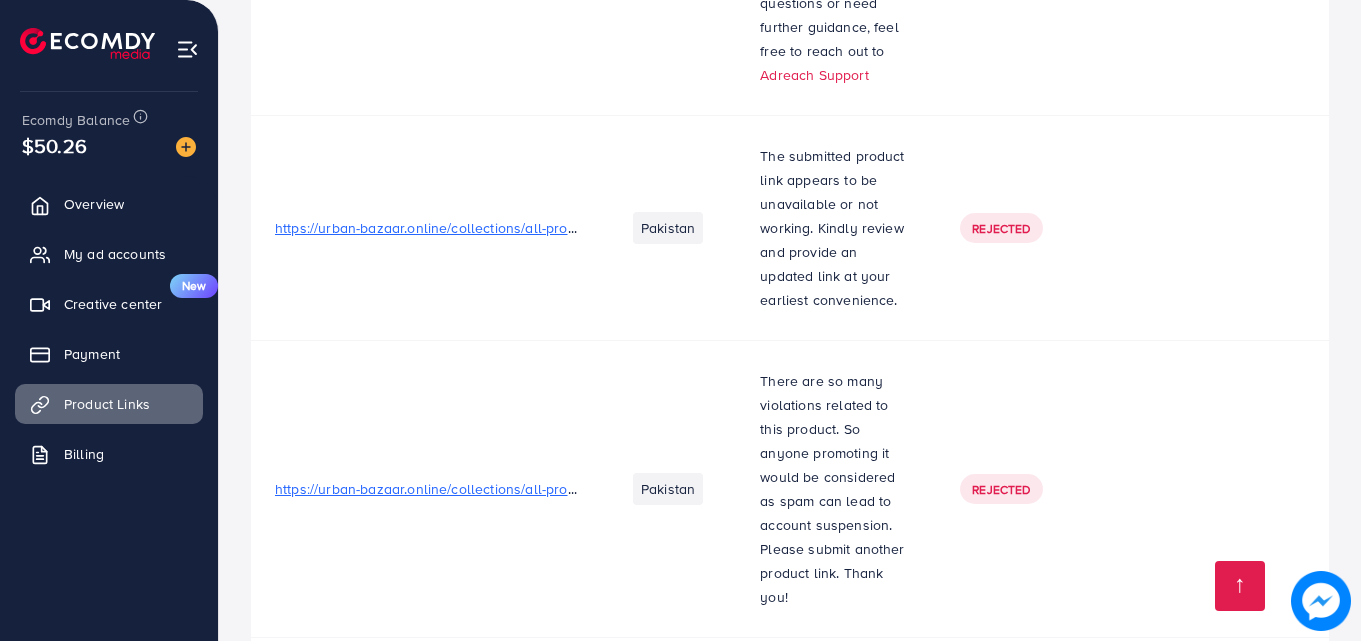 click on "https://urban-bazaar.online/collections/all-products/products/hair-straightener-brush-curling-comb-2-in-1-hair-hot-comb" at bounding box center (653, 489) 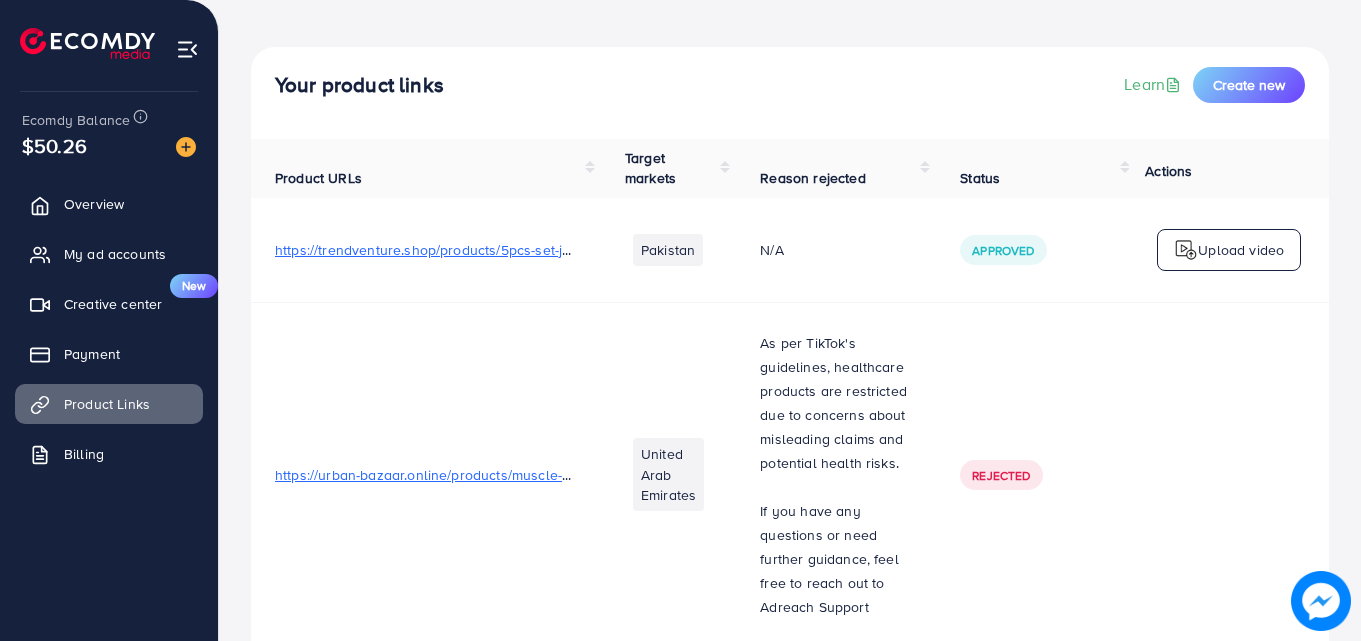 scroll, scrollTop: 0, scrollLeft: 0, axis: both 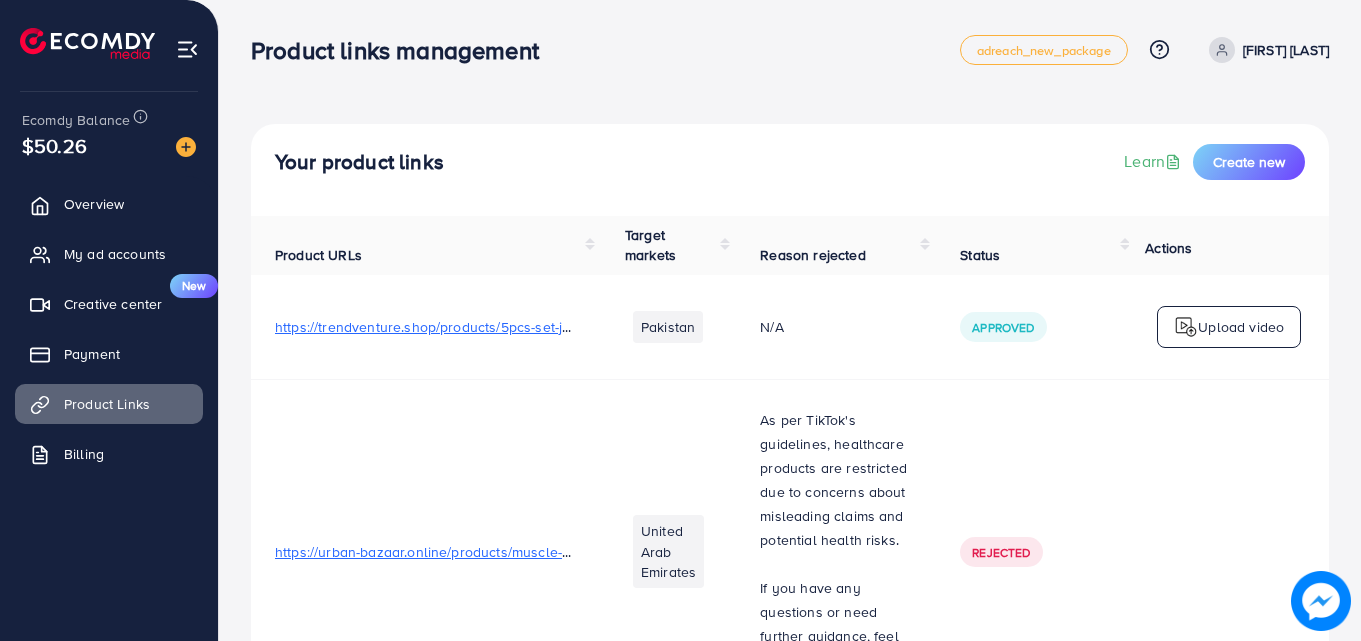 click on "Usama Bilal" at bounding box center [1286, 50] 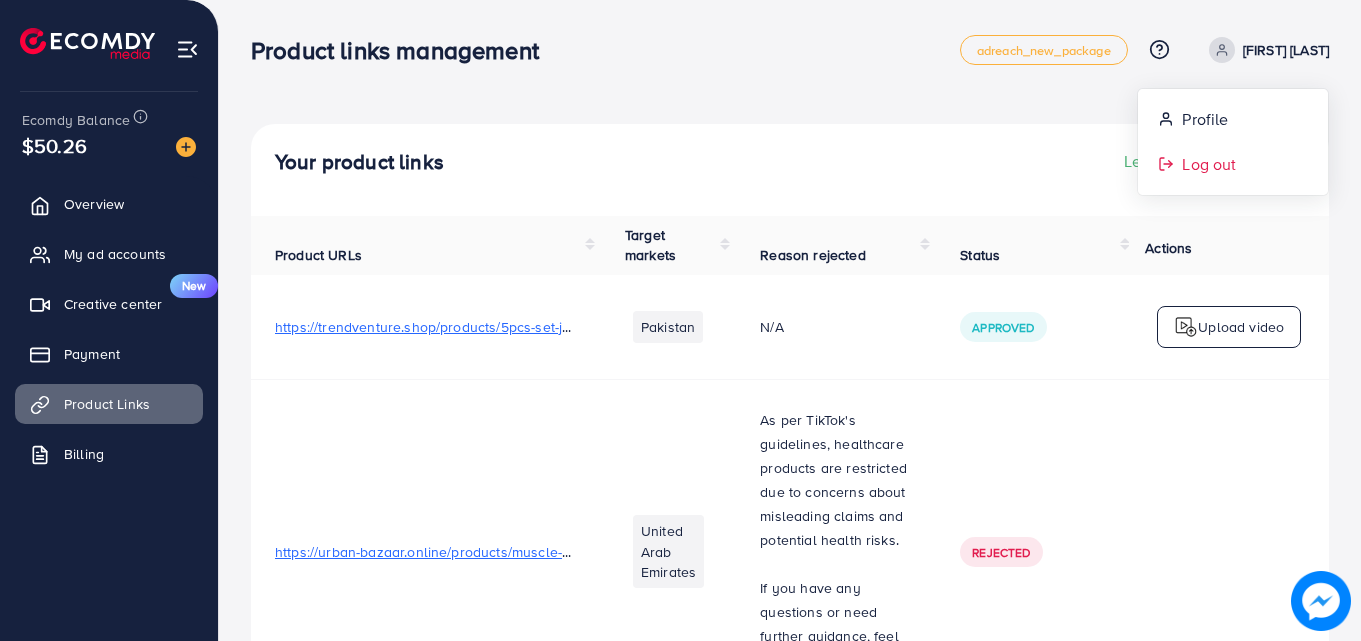 click on "Log out" at bounding box center (1209, 164) 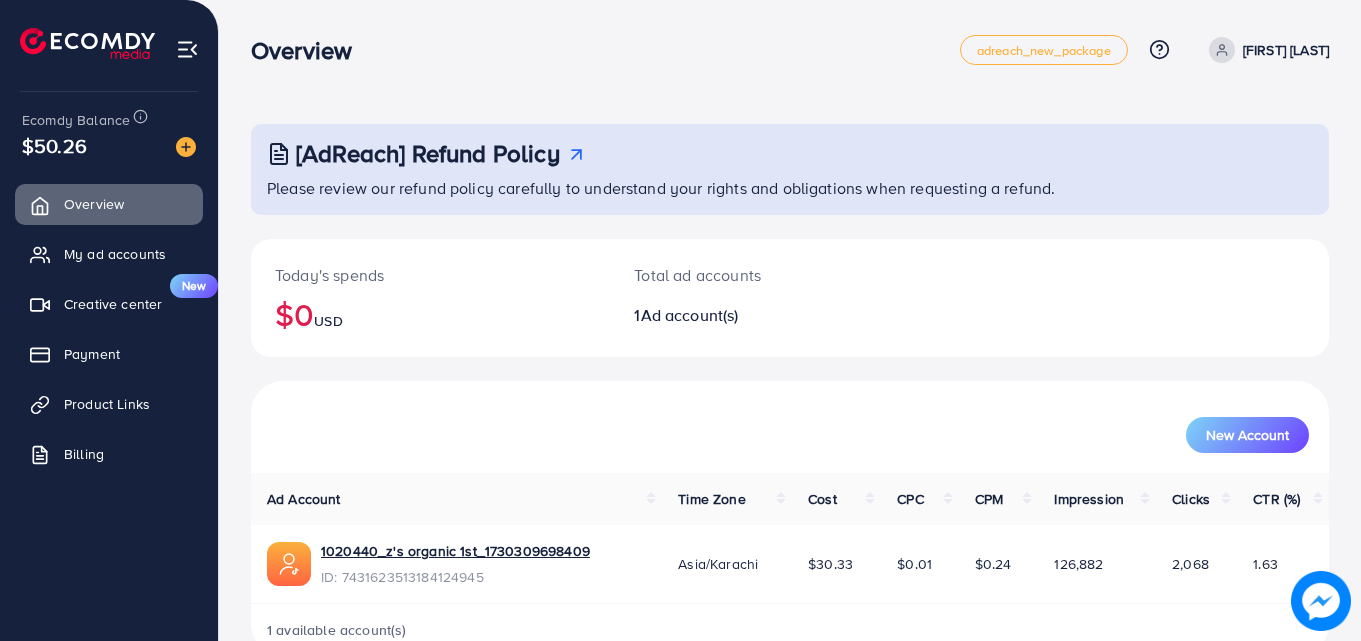 scroll, scrollTop: 0, scrollLeft: 0, axis: both 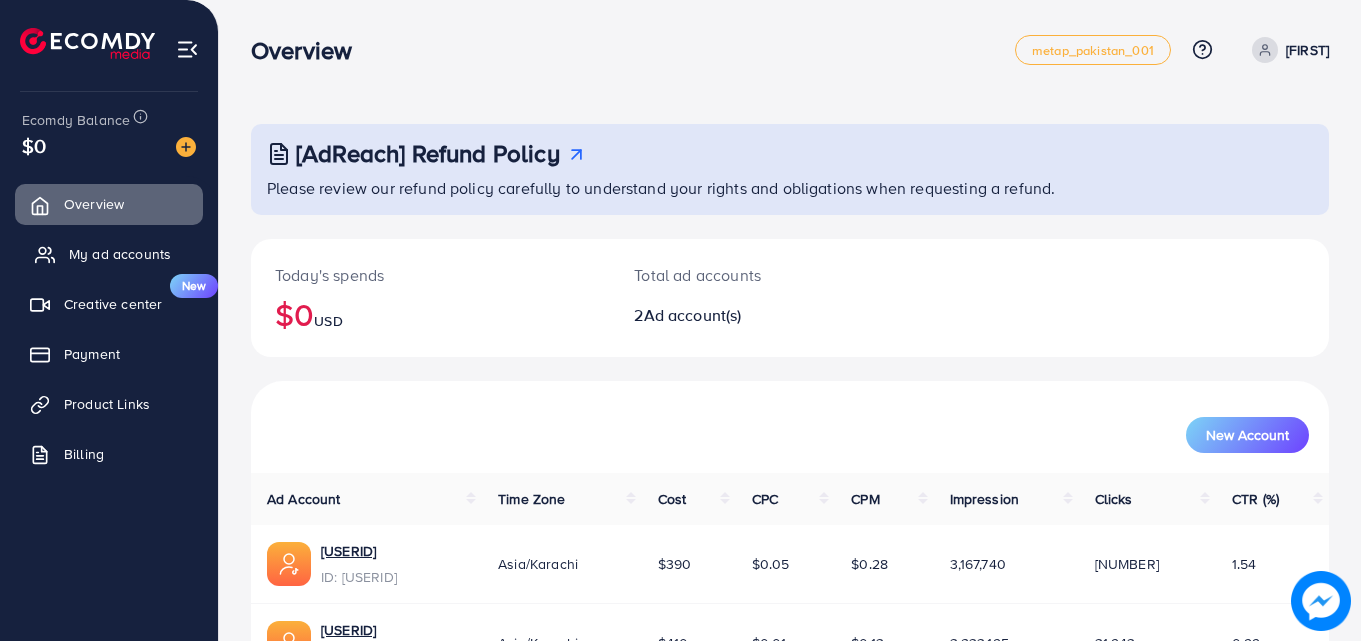 click on "My ad accounts" at bounding box center (120, 254) 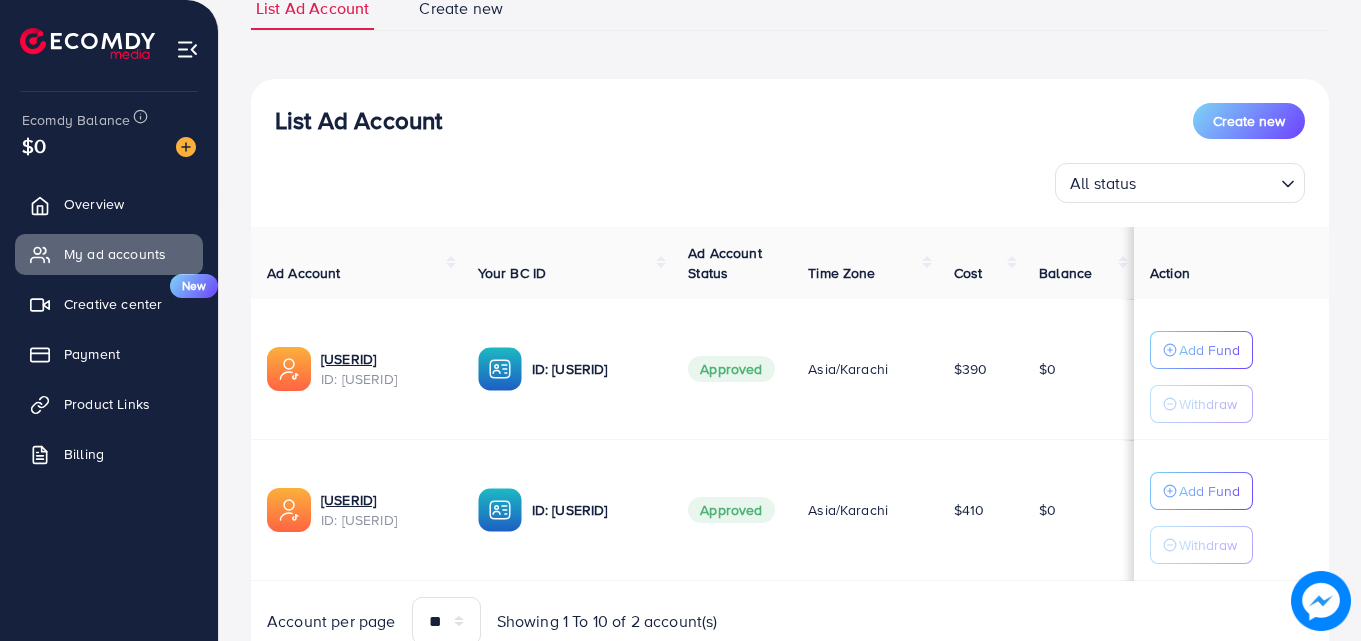 scroll, scrollTop: 0, scrollLeft: 0, axis: both 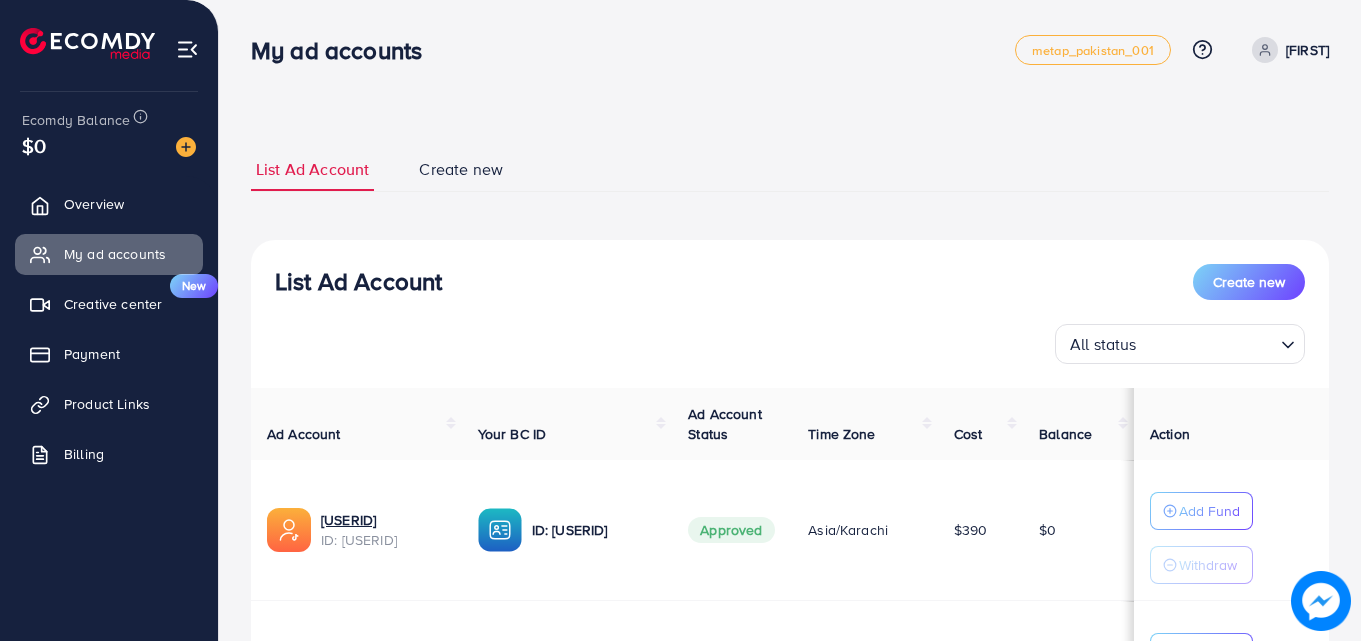 click on "[FIRST]" at bounding box center [1307, 50] 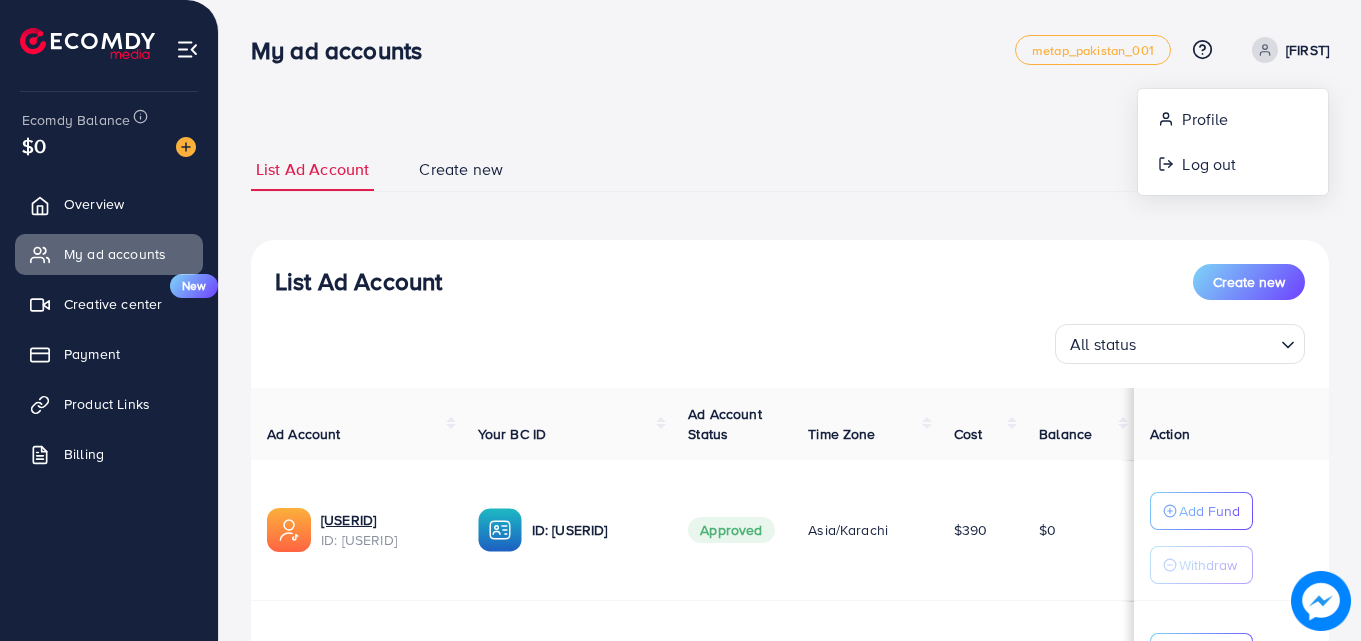 click on "[FIRST]" at bounding box center [1307, 50] 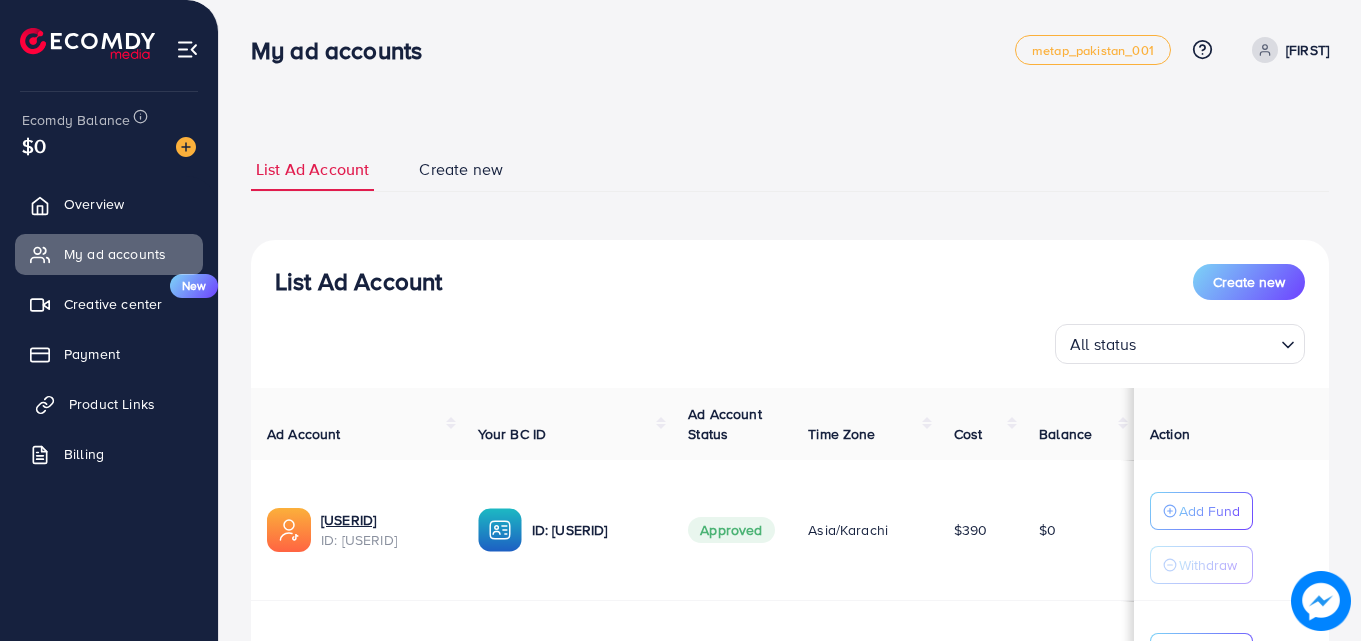click on "Product Links" at bounding box center (112, 404) 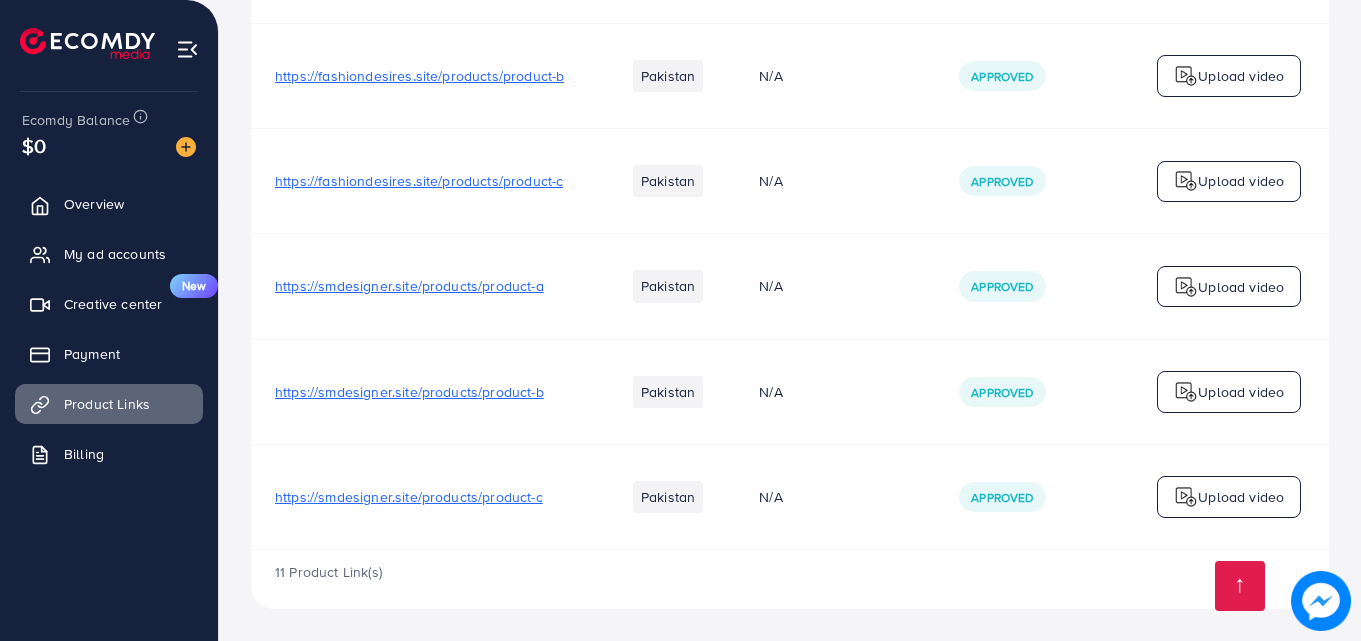 scroll, scrollTop: 1101, scrollLeft: 0, axis: vertical 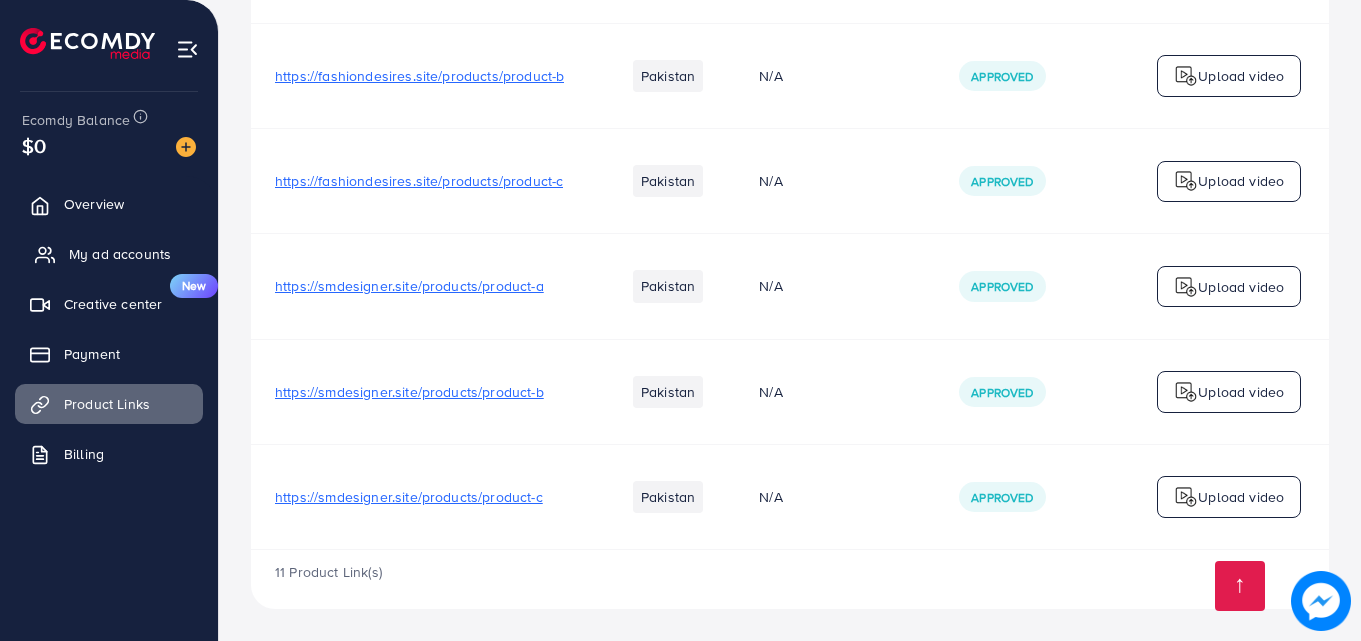 click on "My ad accounts" at bounding box center (120, 254) 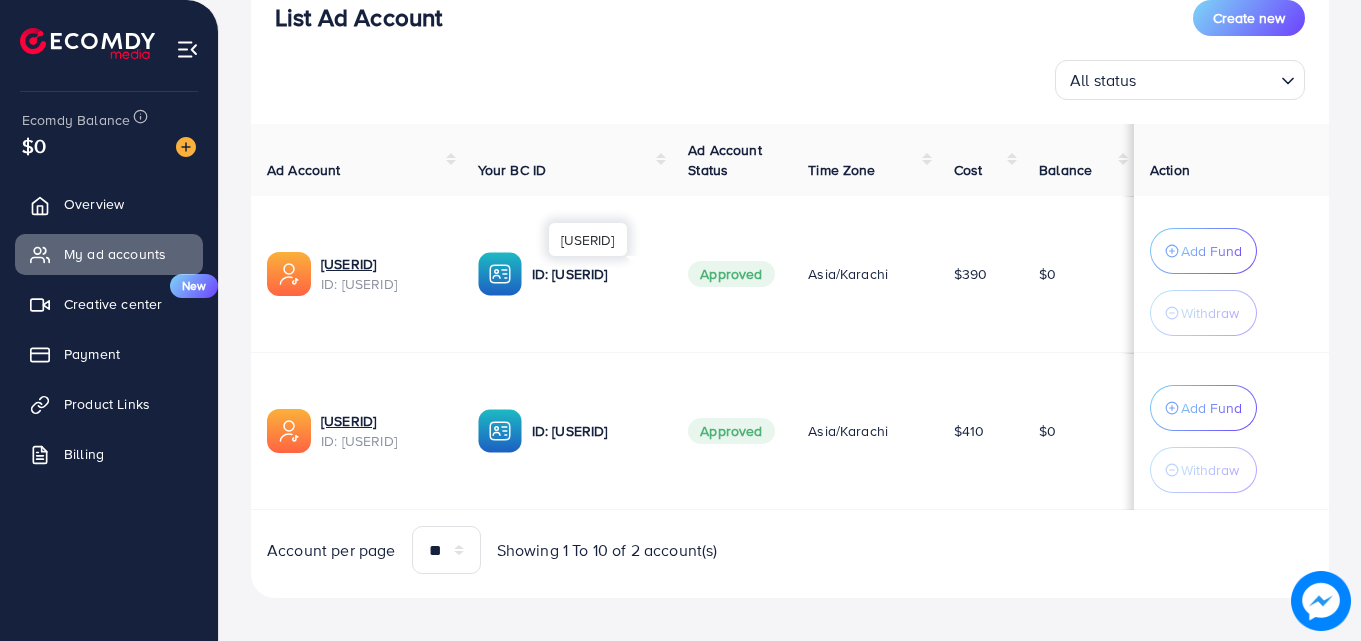 scroll, scrollTop: 277, scrollLeft: 0, axis: vertical 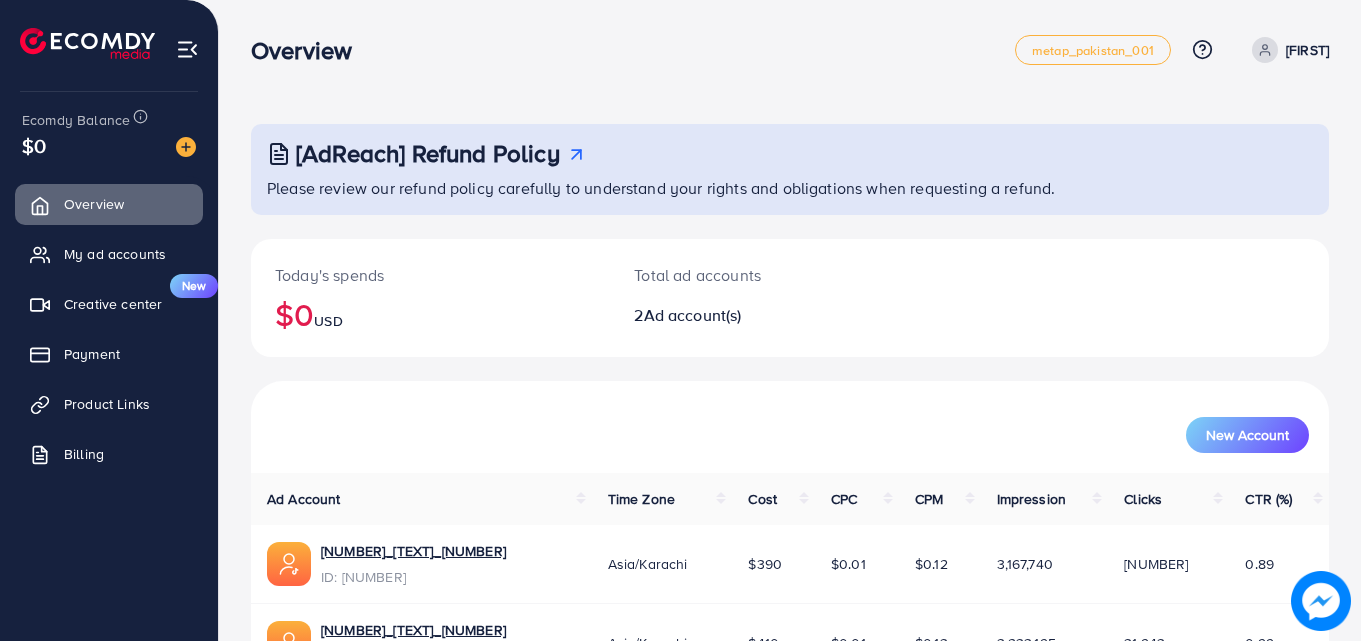 click 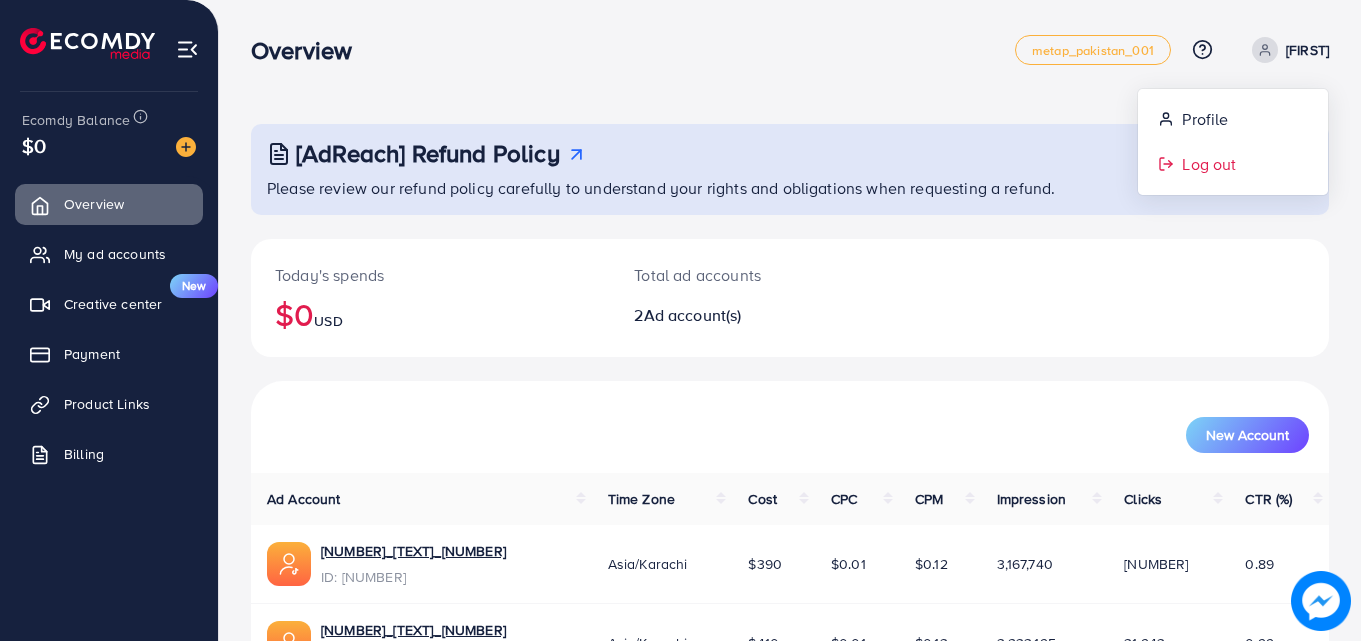 click on "Log out" at bounding box center [1209, 164] 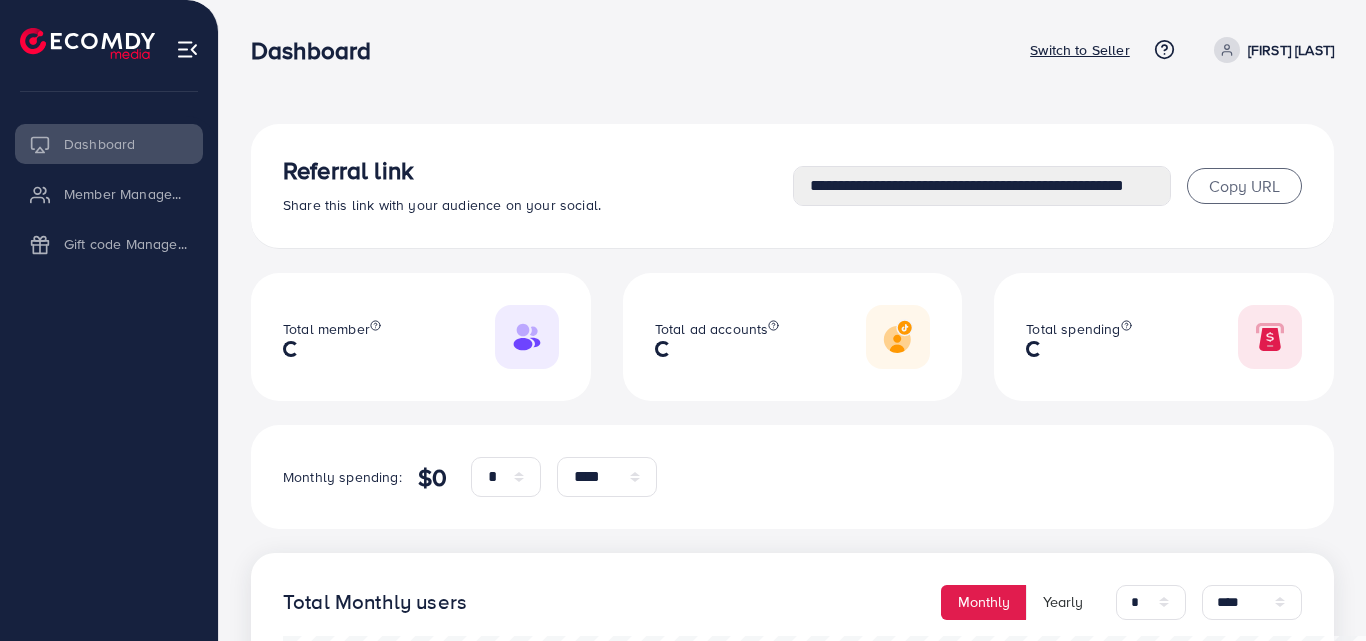 select on "*" 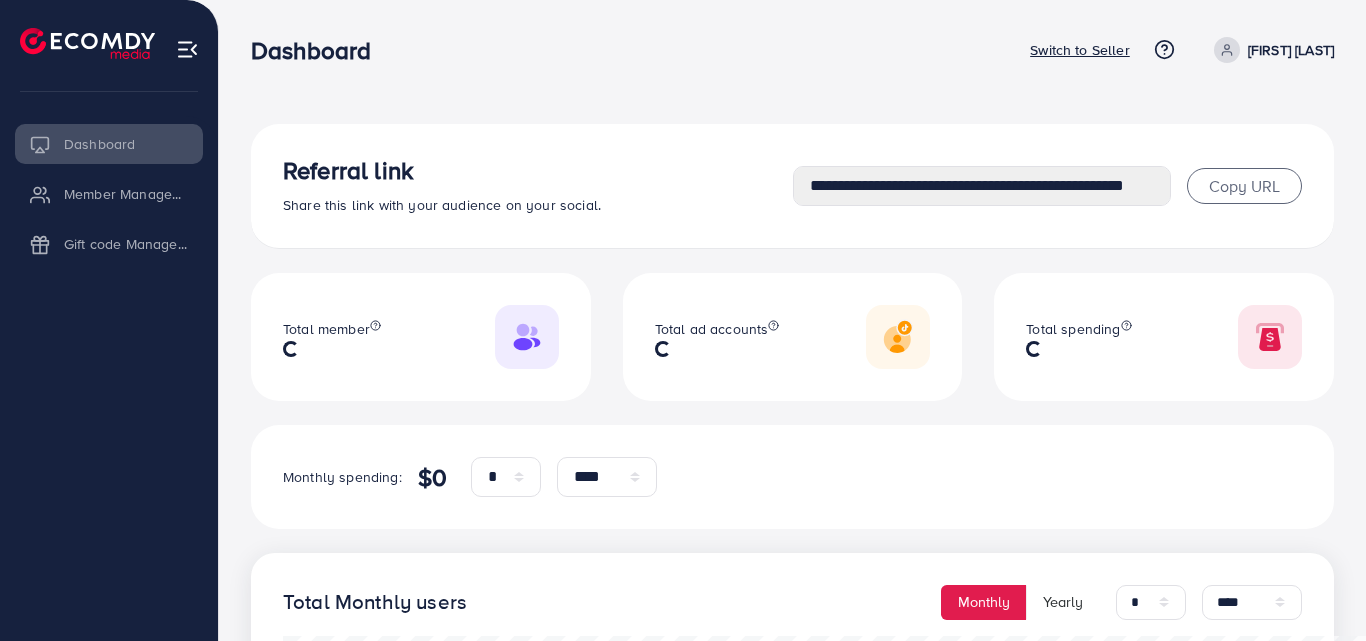 scroll, scrollTop: 0, scrollLeft: 0, axis: both 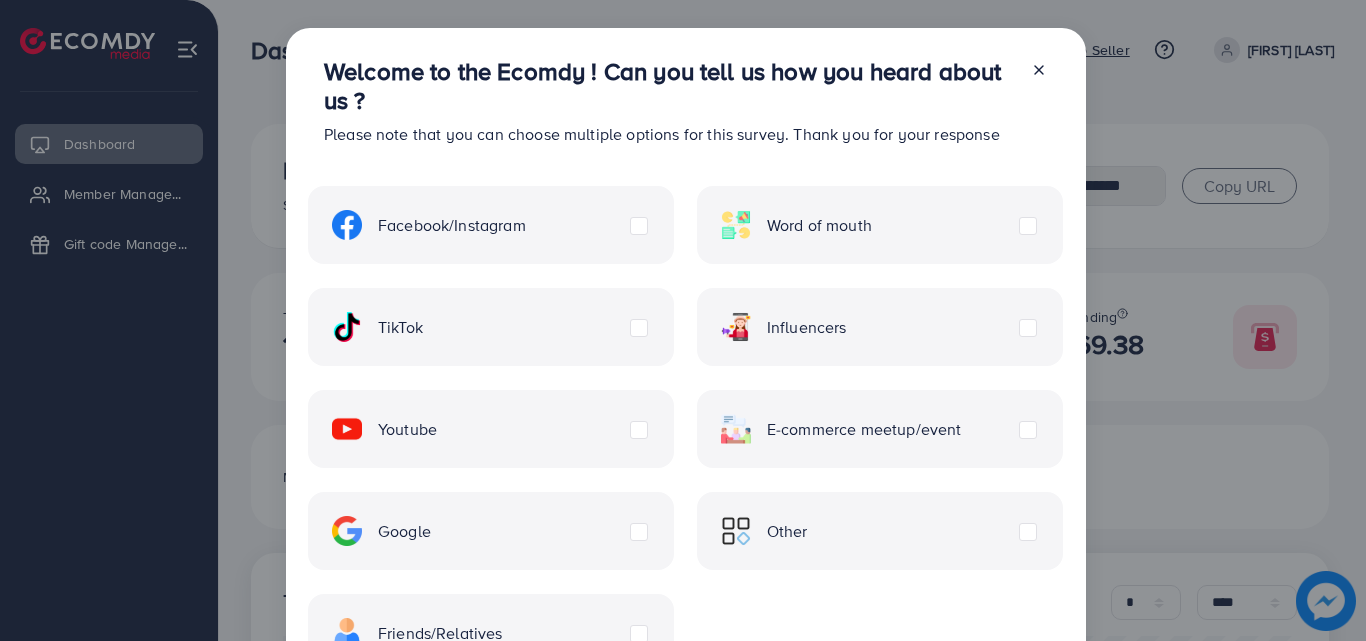 drag, startPoint x: 1036, startPoint y: 59, endPoint x: 1034, endPoint y: 73, distance: 14.142136 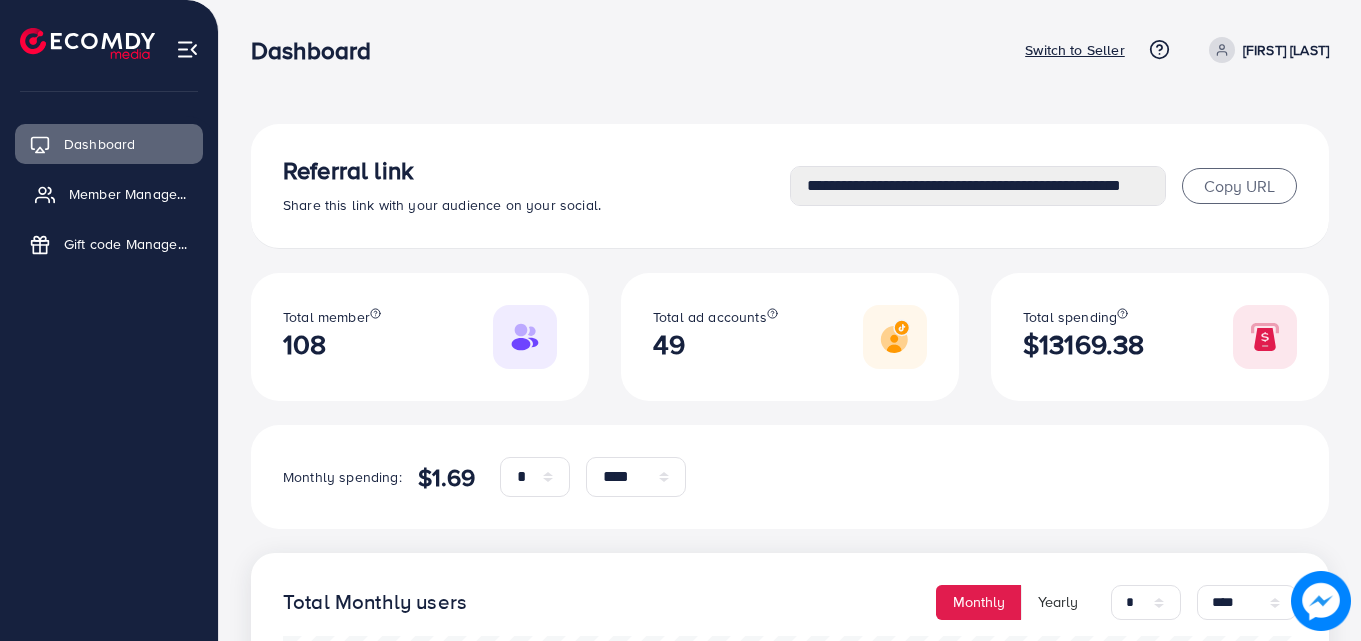 click on "Member Management" at bounding box center (109, 194) 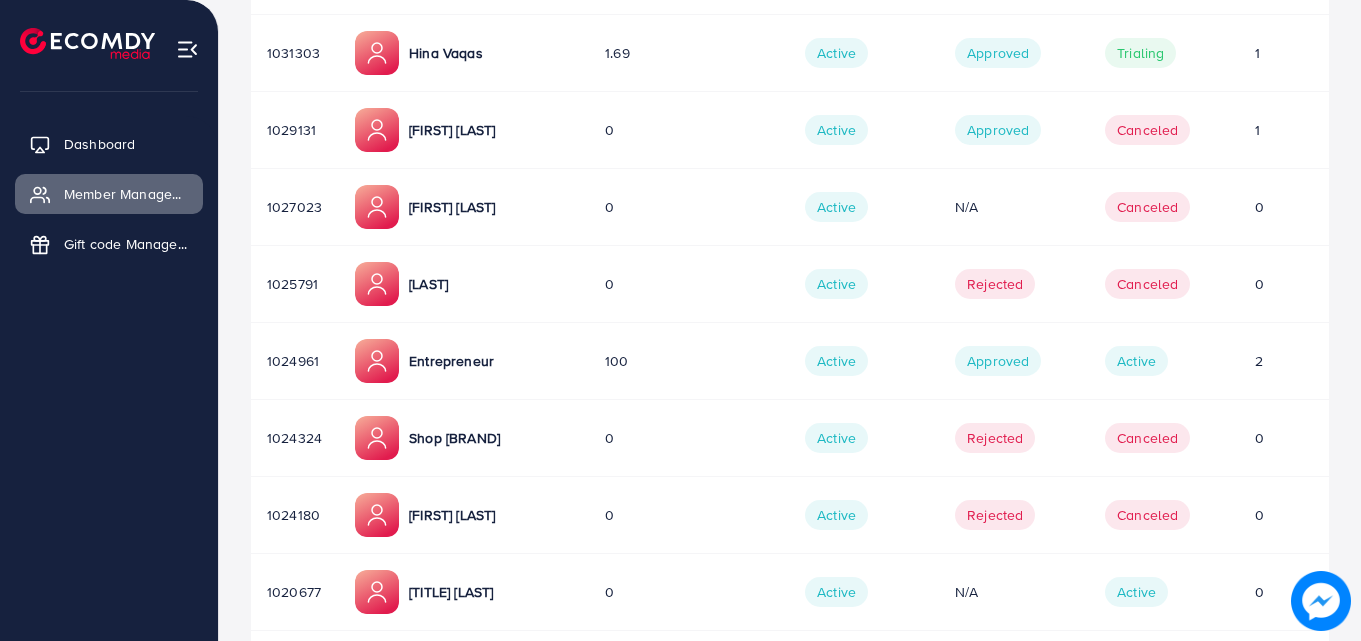 scroll, scrollTop: 571, scrollLeft: 0, axis: vertical 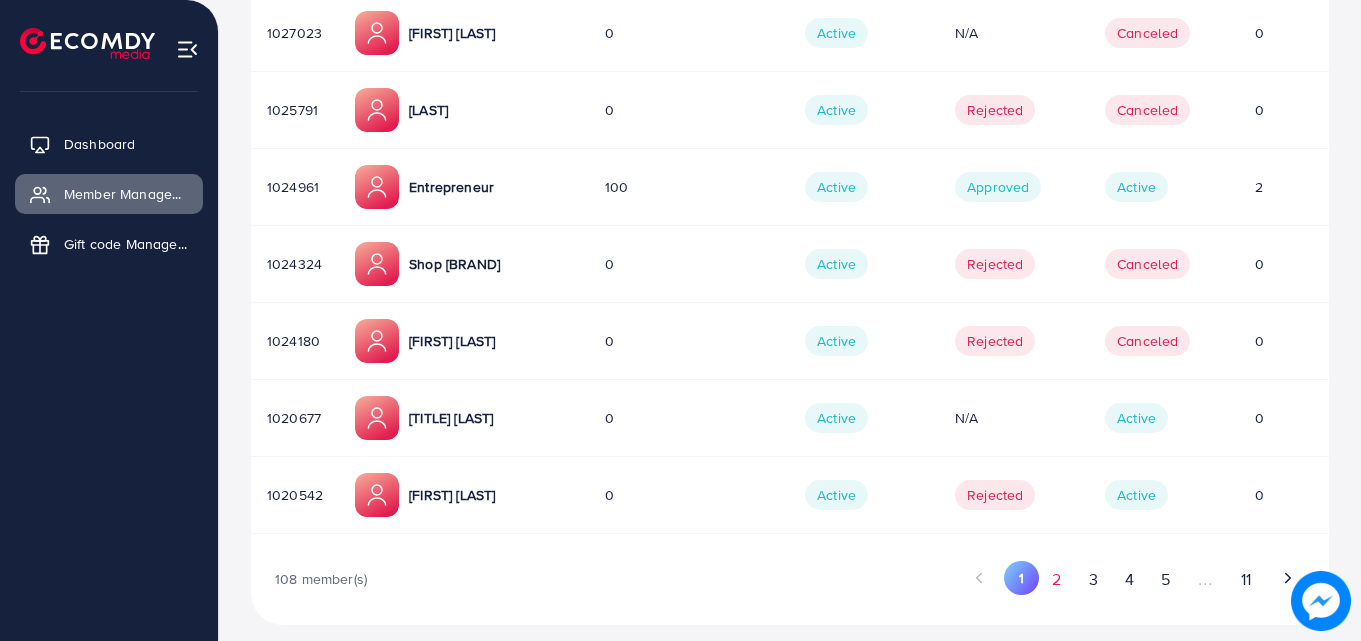 click on "2" at bounding box center (1057, 579) 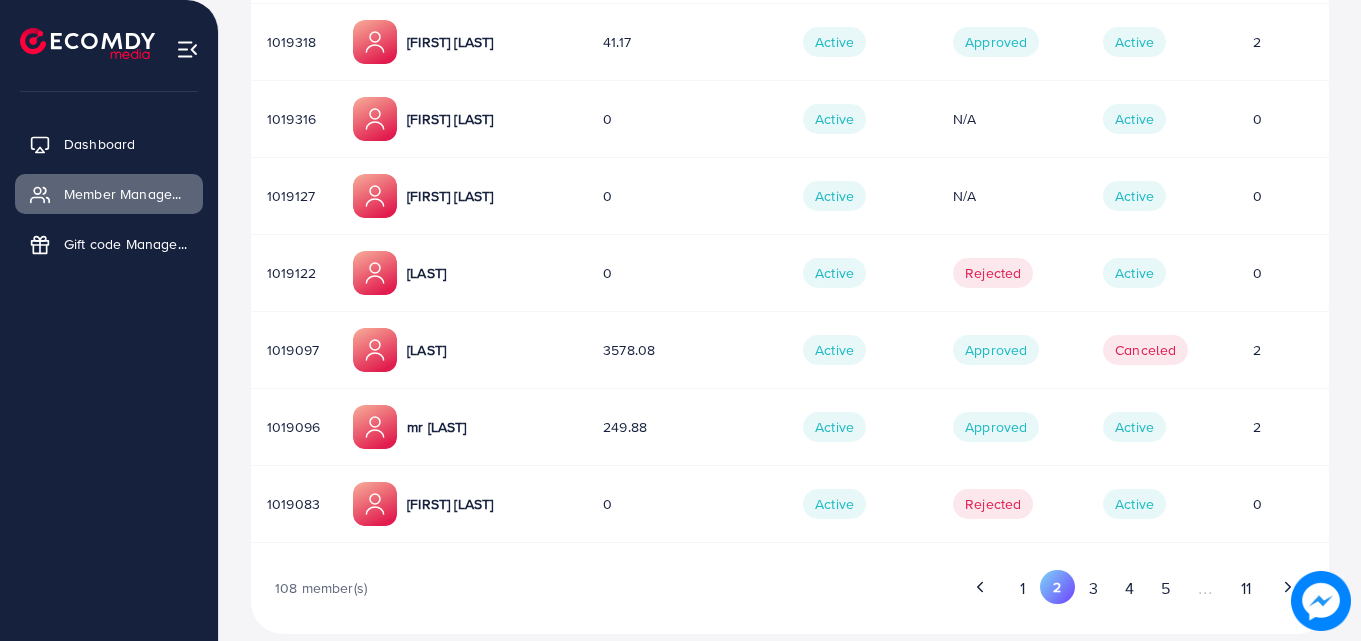scroll, scrollTop: 571, scrollLeft: 0, axis: vertical 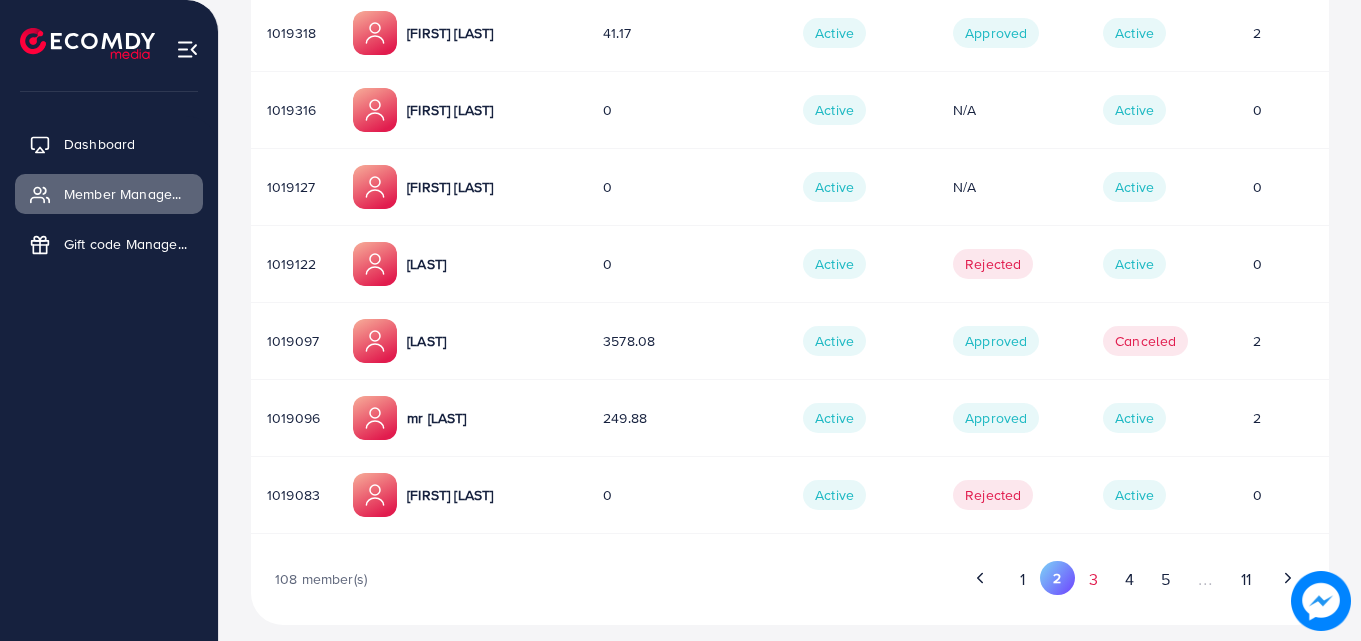 click on "3" at bounding box center (1093, 579) 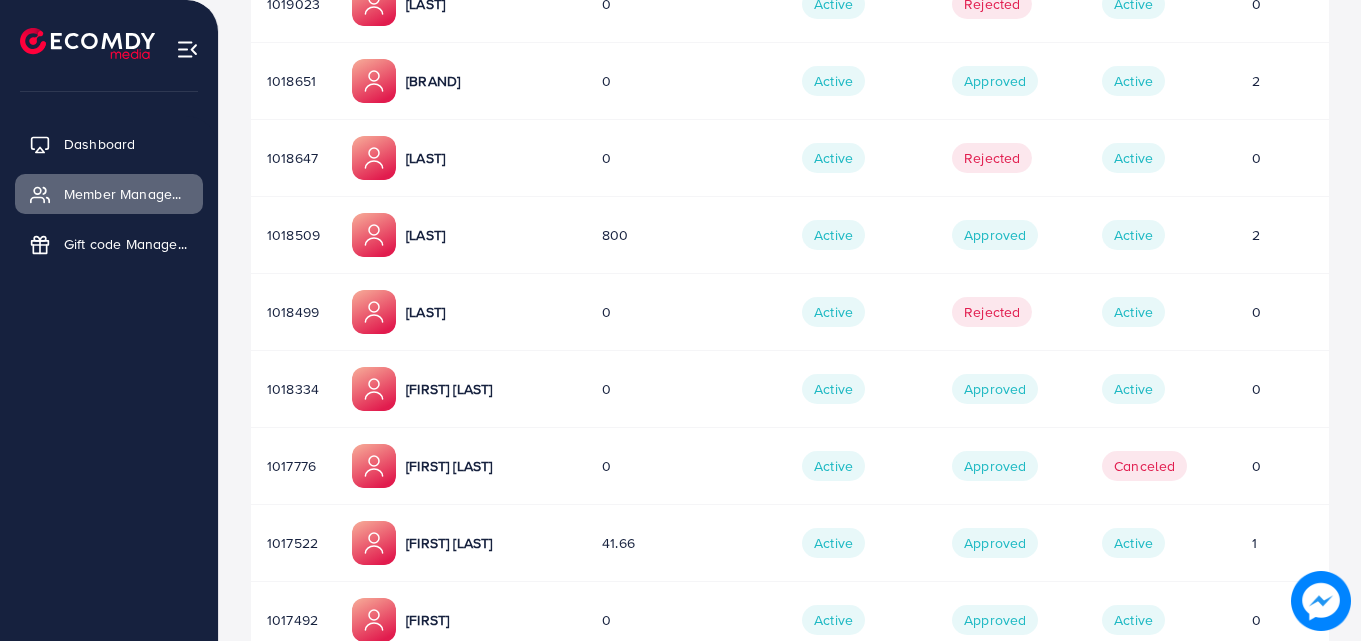 scroll, scrollTop: 571, scrollLeft: 0, axis: vertical 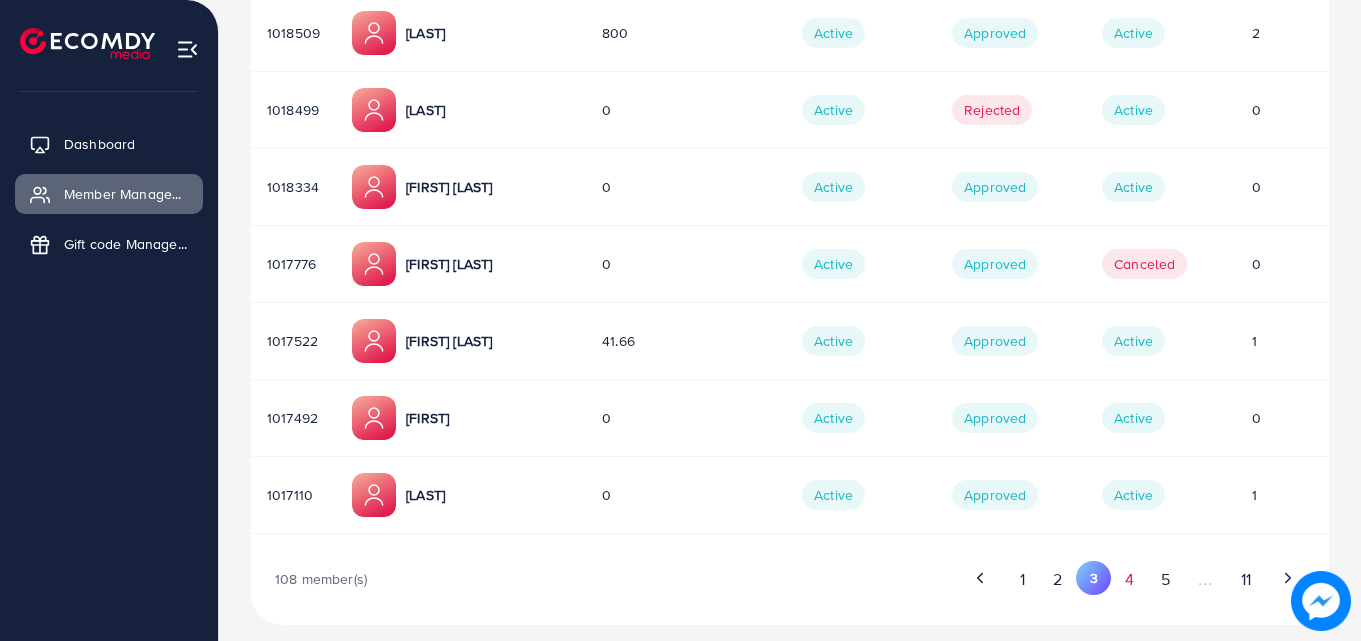 click on "4" at bounding box center (1129, 579) 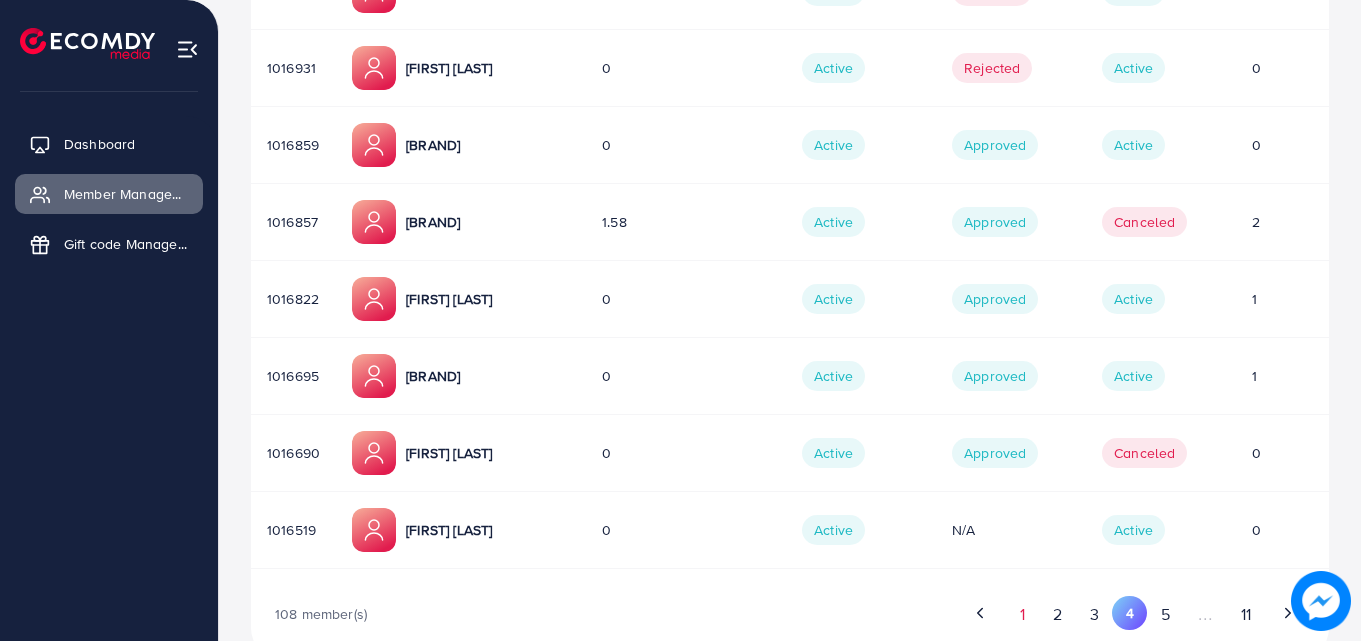 scroll, scrollTop: 571, scrollLeft: 0, axis: vertical 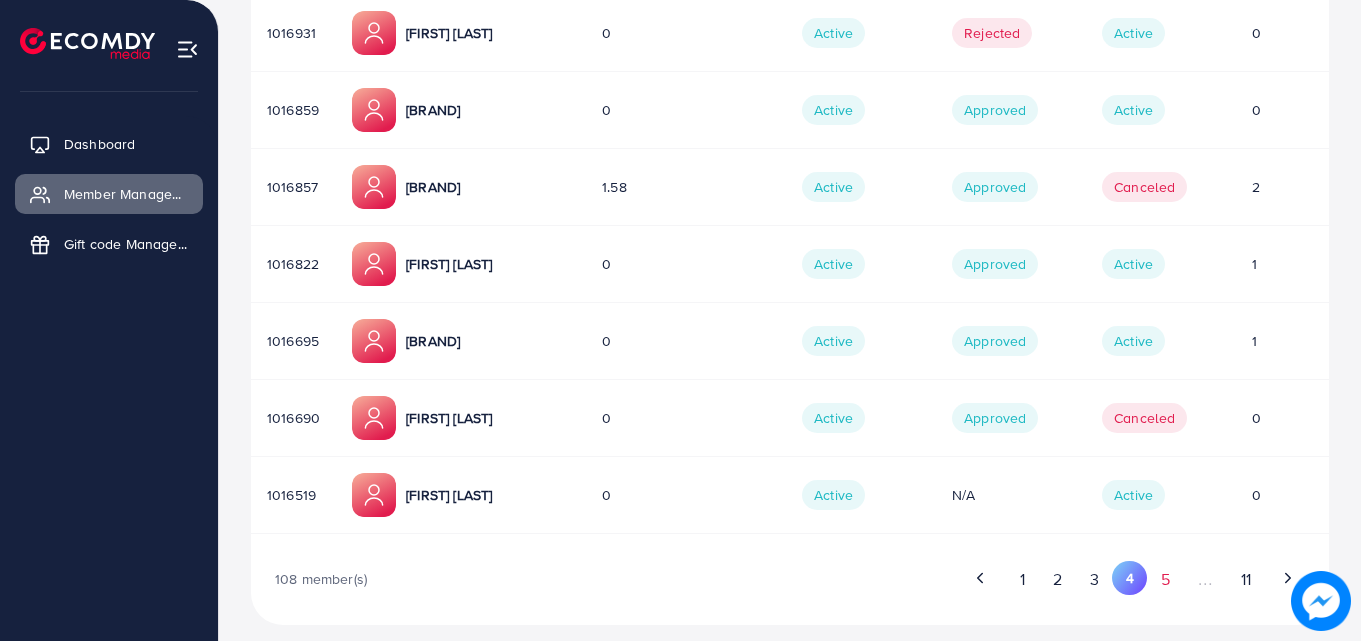 click on "5" at bounding box center [1165, 579] 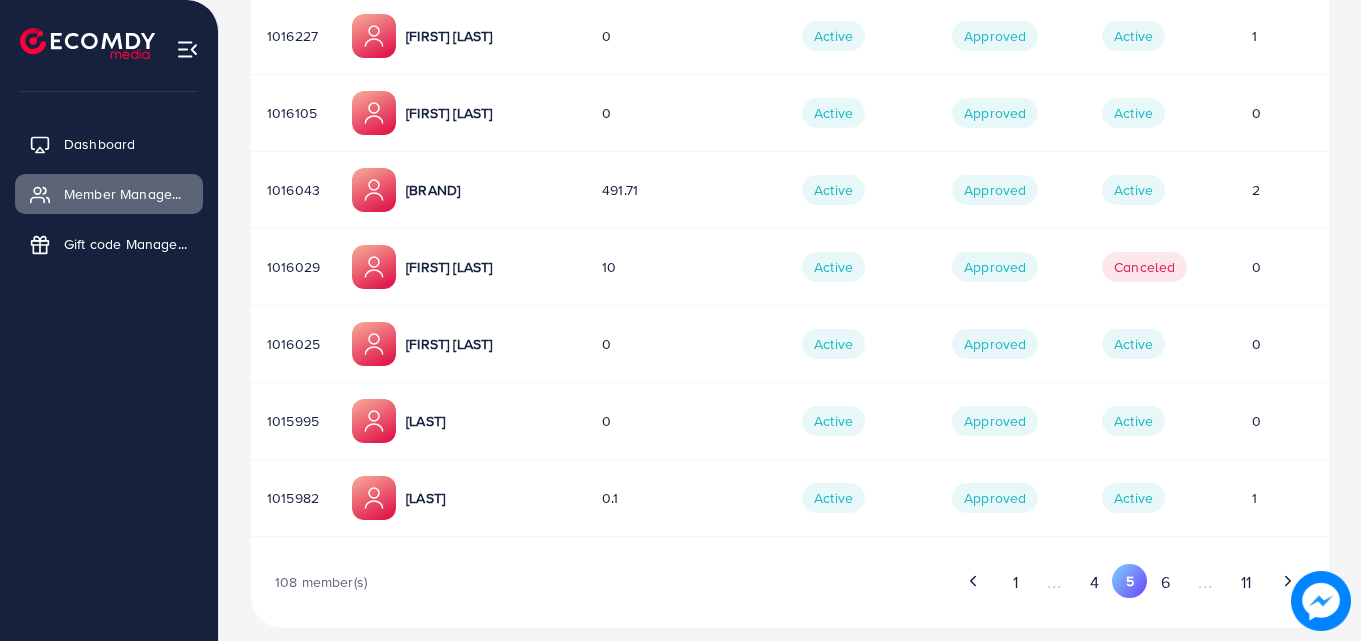 scroll, scrollTop: 571, scrollLeft: 0, axis: vertical 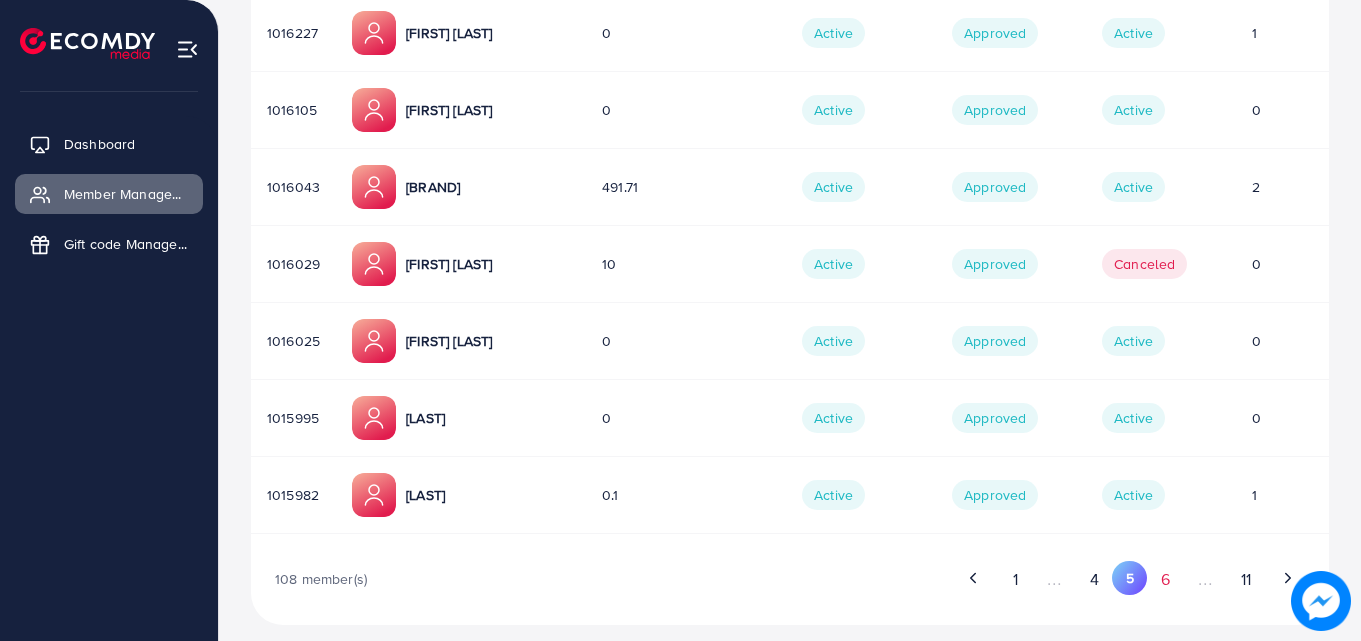 click on "6" at bounding box center (1165, 579) 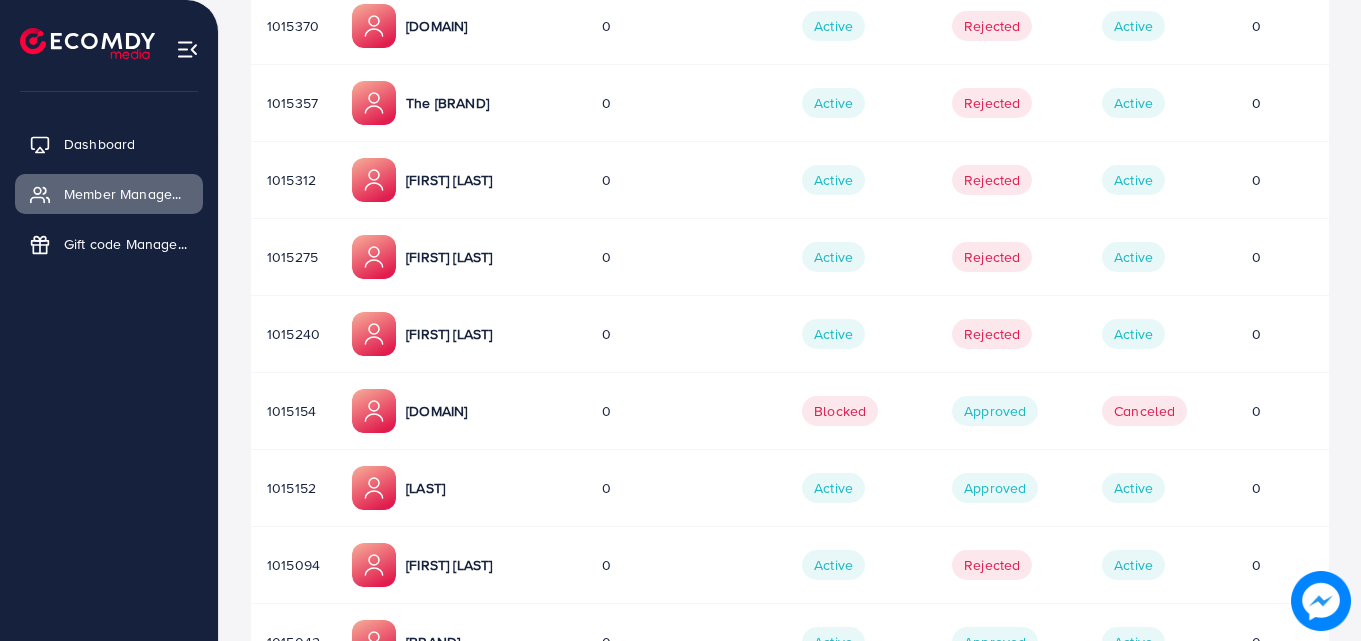 scroll, scrollTop: 571, scrollLeft: 0, axis: vertical 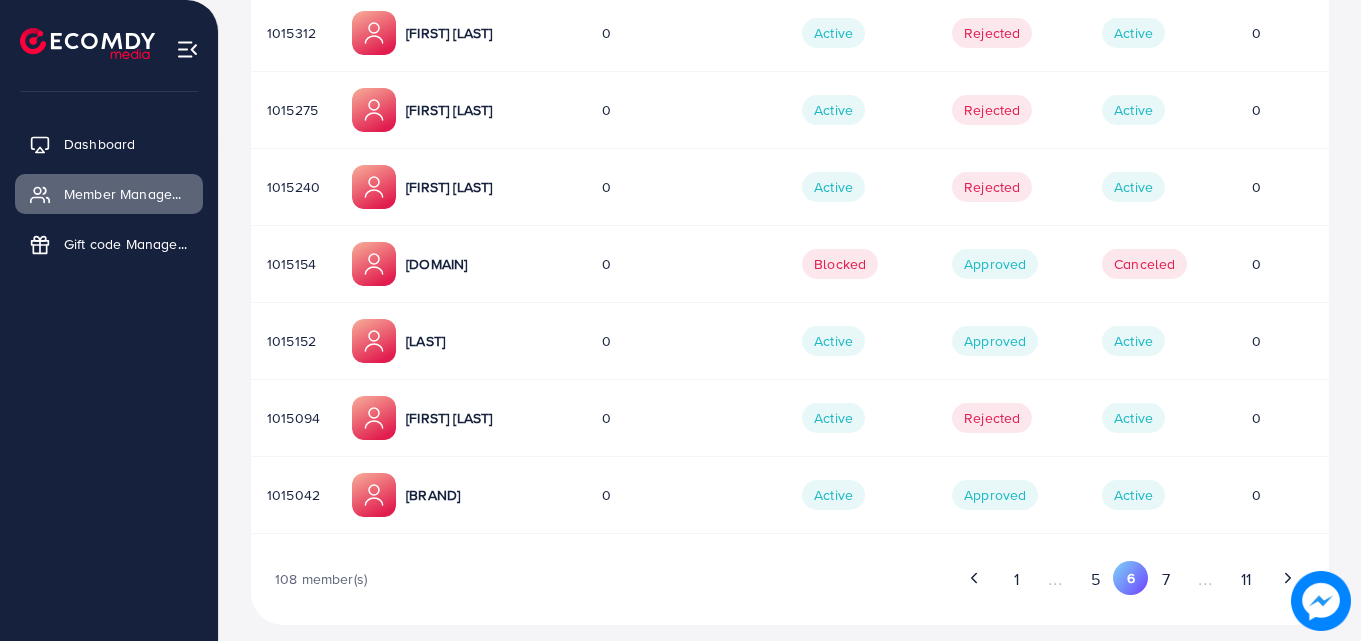 click on "7" at bounding box center (1165, 579) 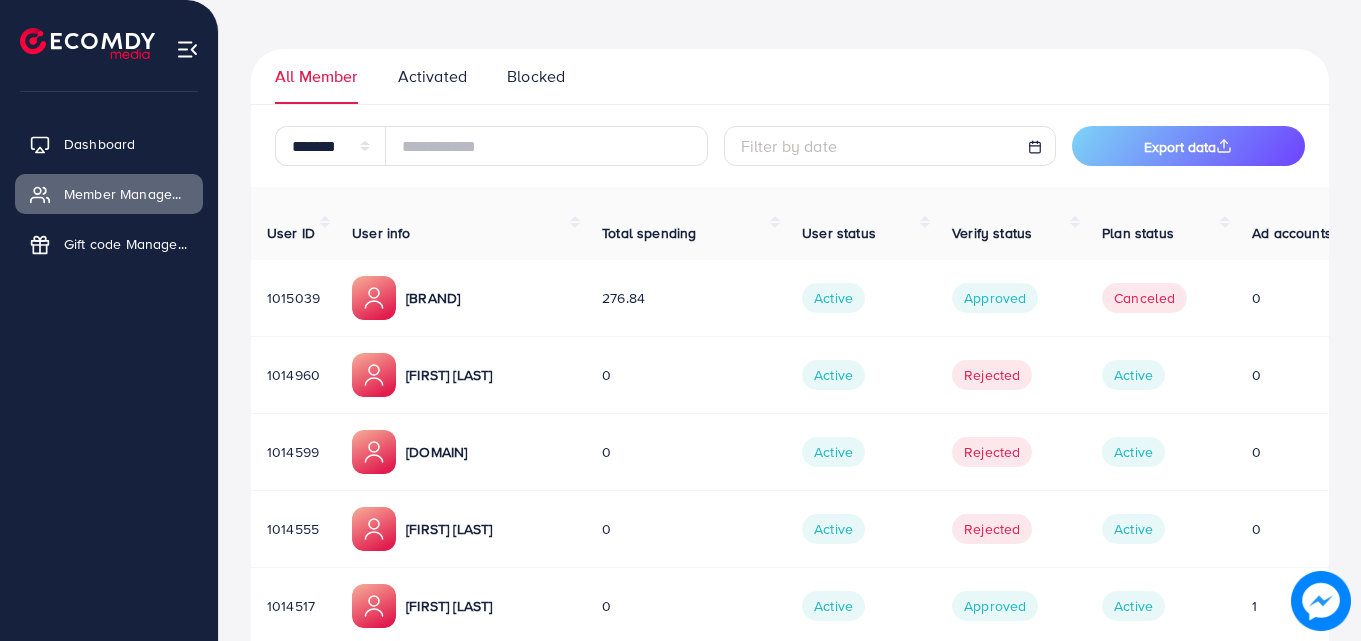 scroll, scrollTop: 575, scrollLeft: 0, axis: vertical 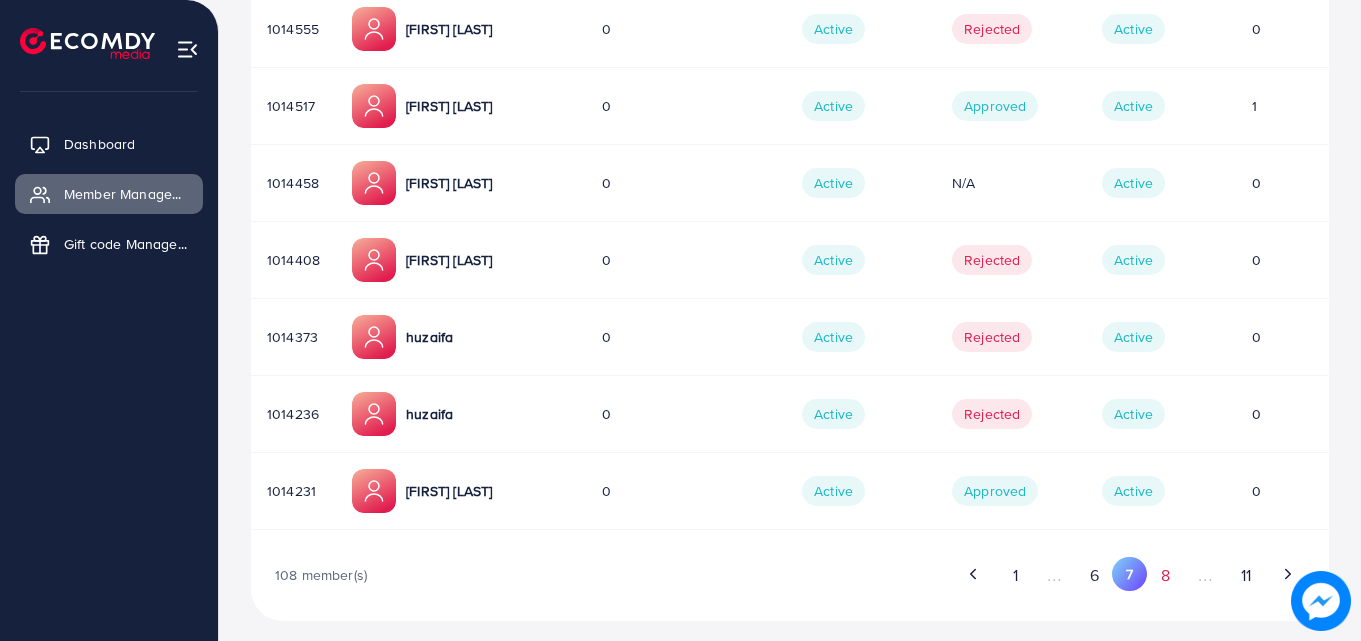 click on "8" at bounding box center [1165, 575] 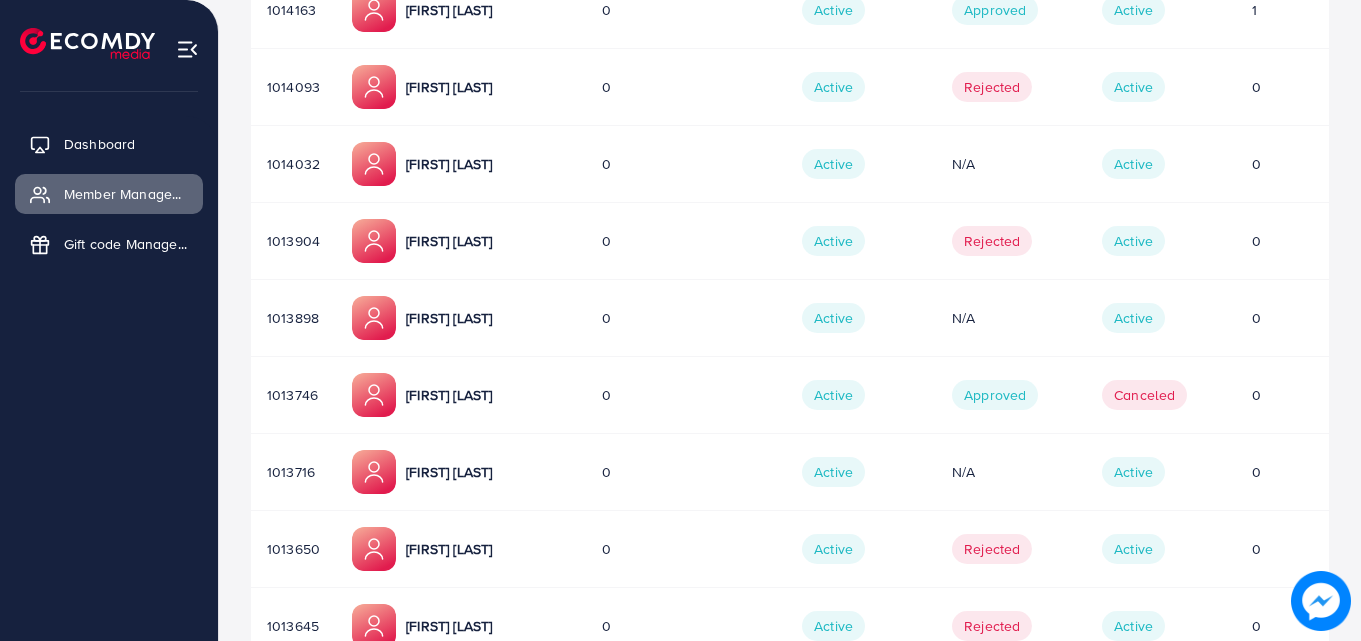 scroll, scrollTop: 575, scrollLeft: 0, axis: vertical 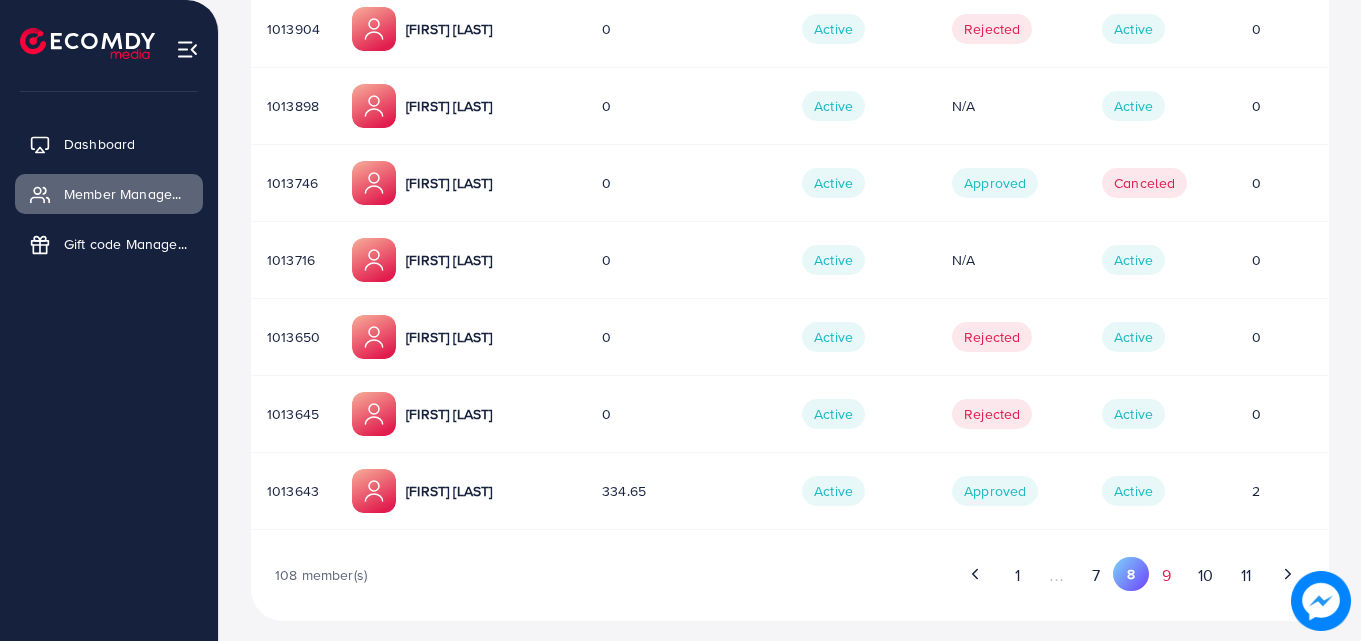 click on "9" at bounding box center (1167, 575) 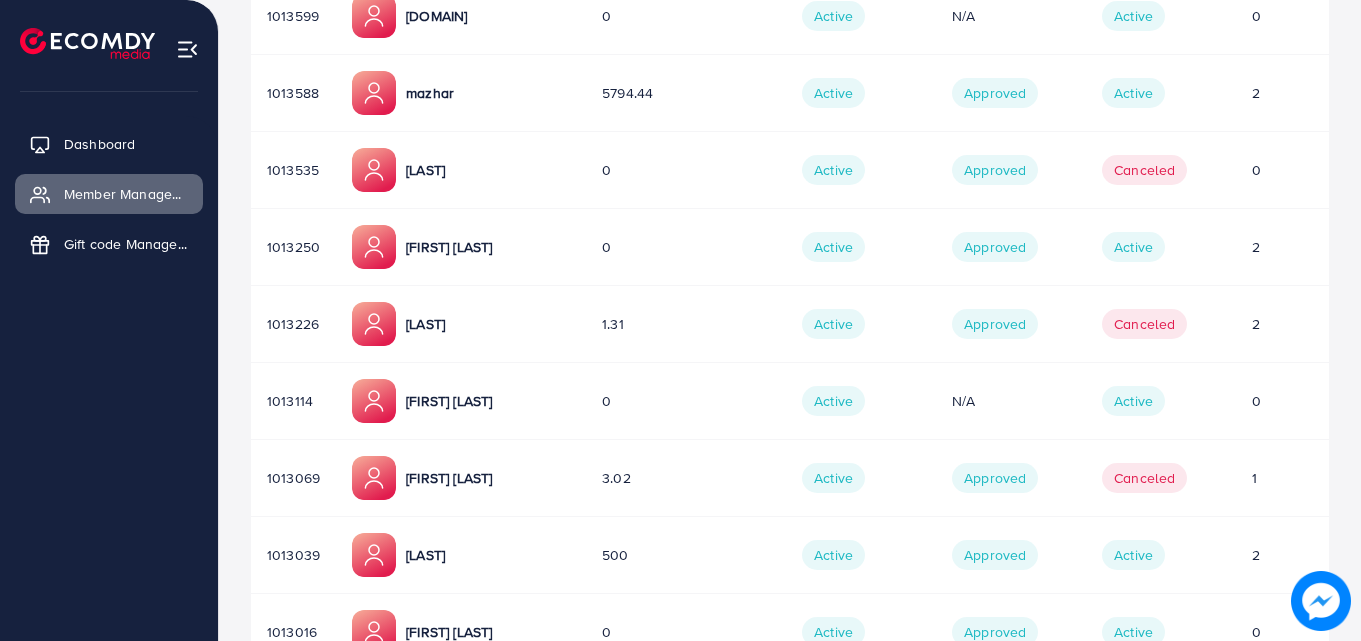 scroll, scrollTop: 571, scrollLeft: 0, axis: vertical 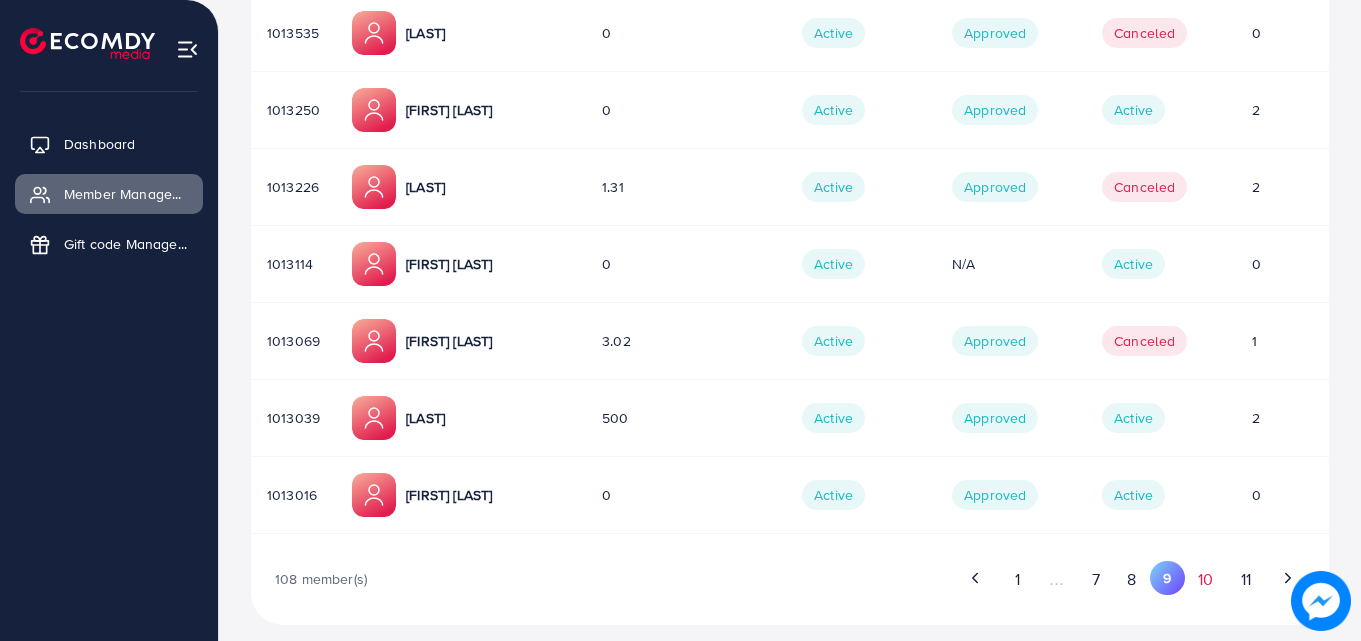 click on "10" at bounding box center (1206, 579) 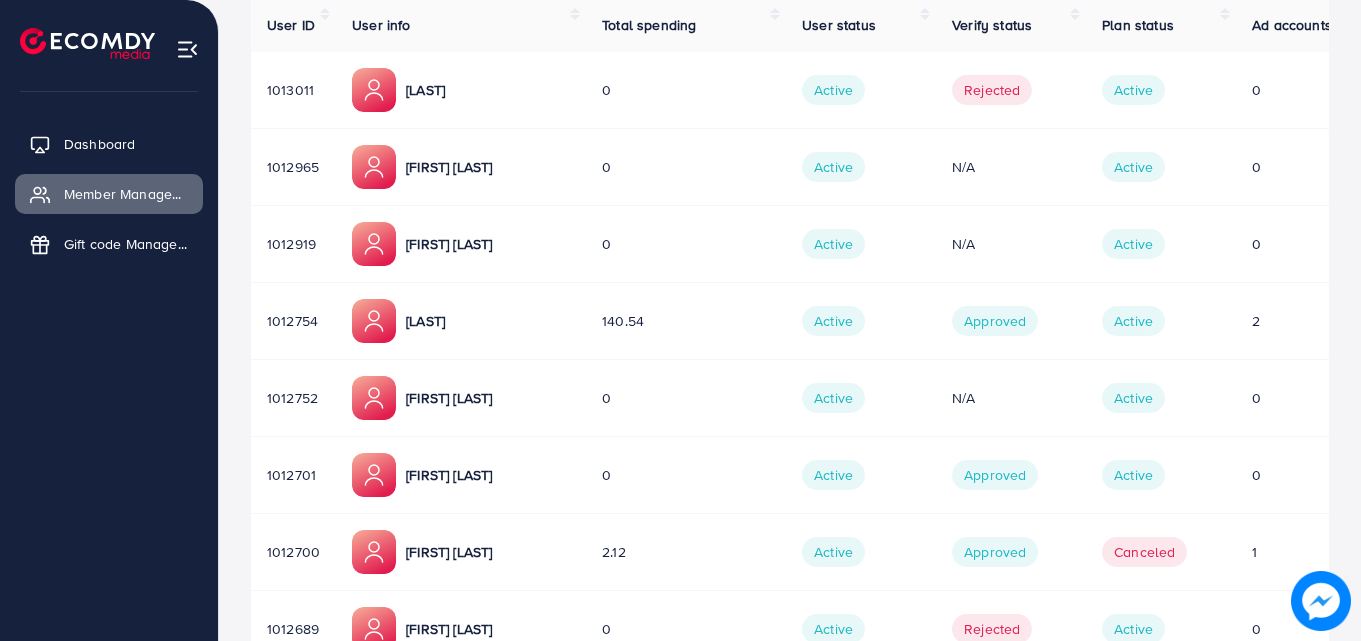 scroll, scrollTop: 571, scrollLeft: 0, axis: vertical 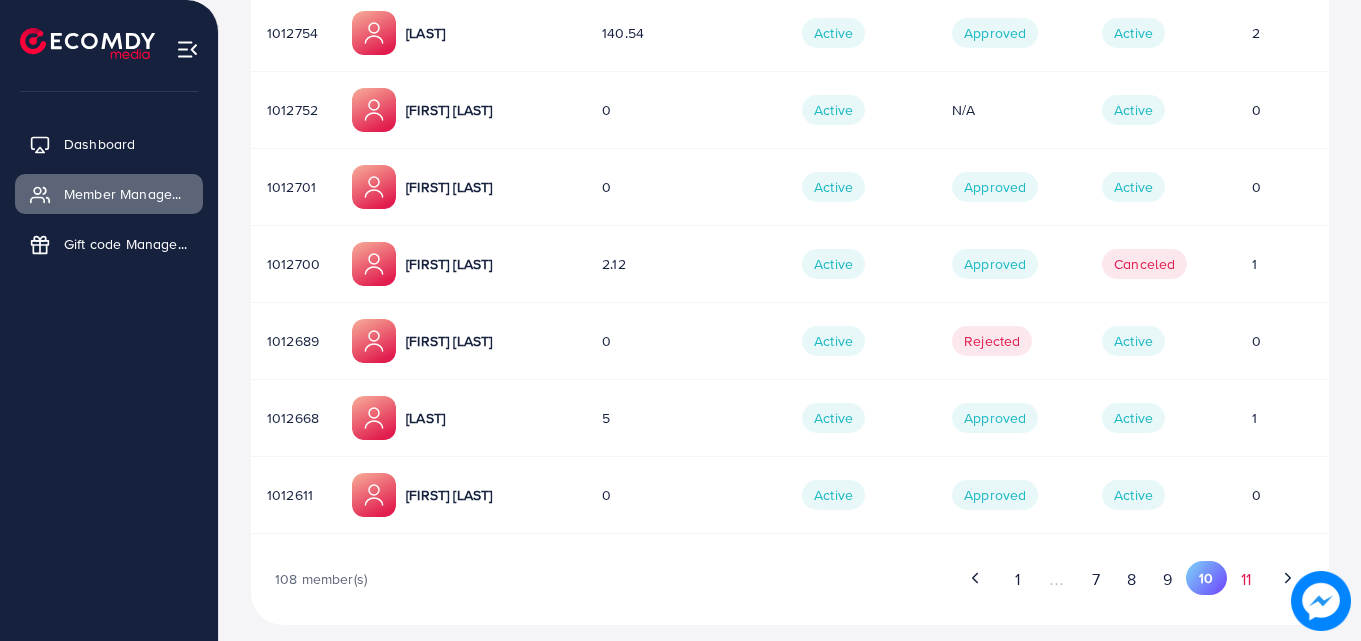 click on "11" at bounding box center [1245, 579] 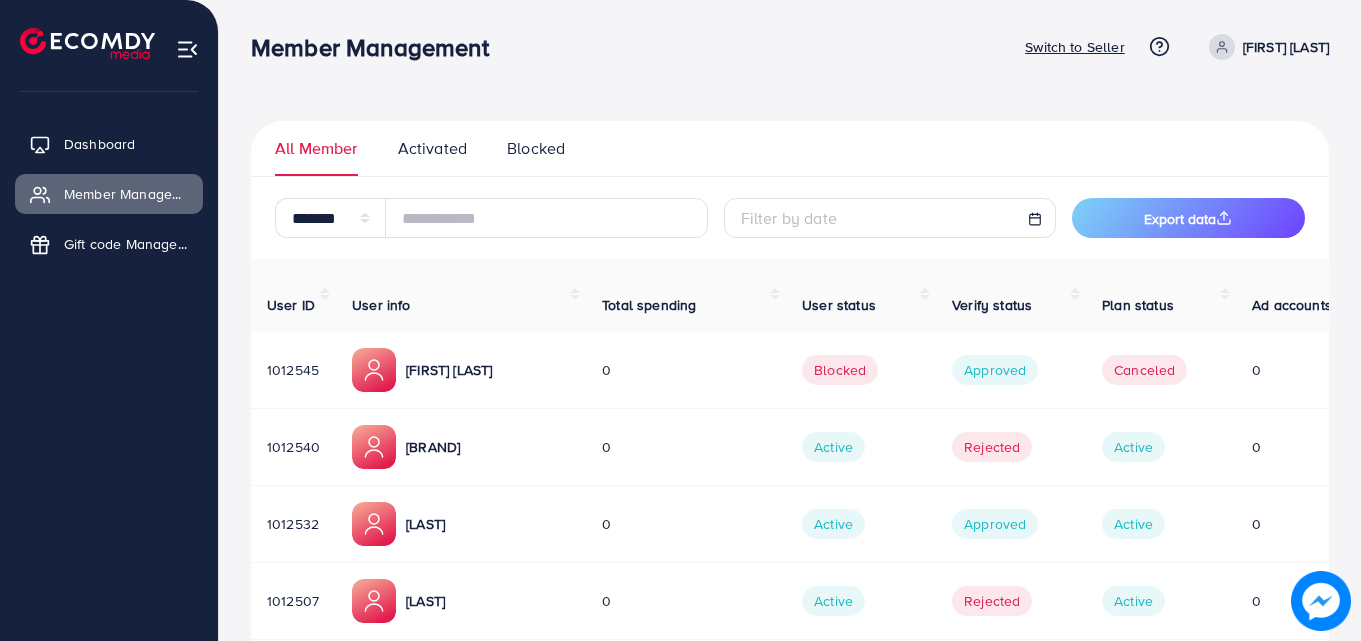 scroll, scrollTop: 0, scrollLeft: 0, axis: both 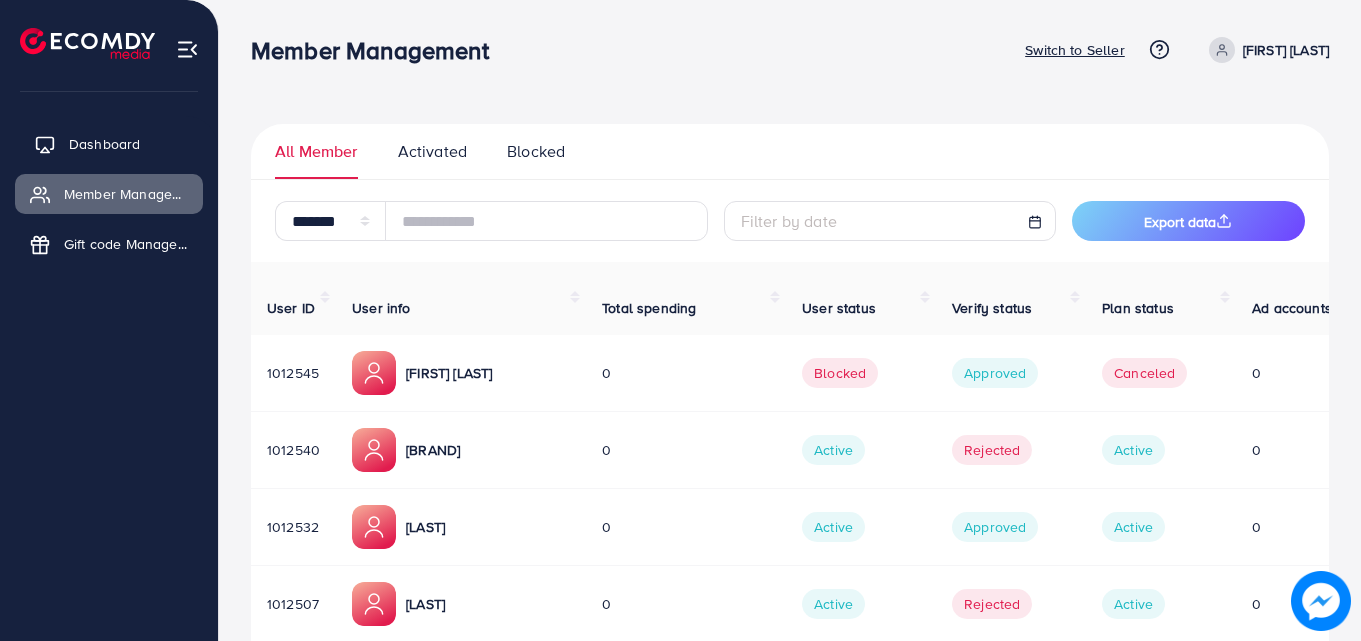 click on "Dashboard" at bounding box center [104, 144] 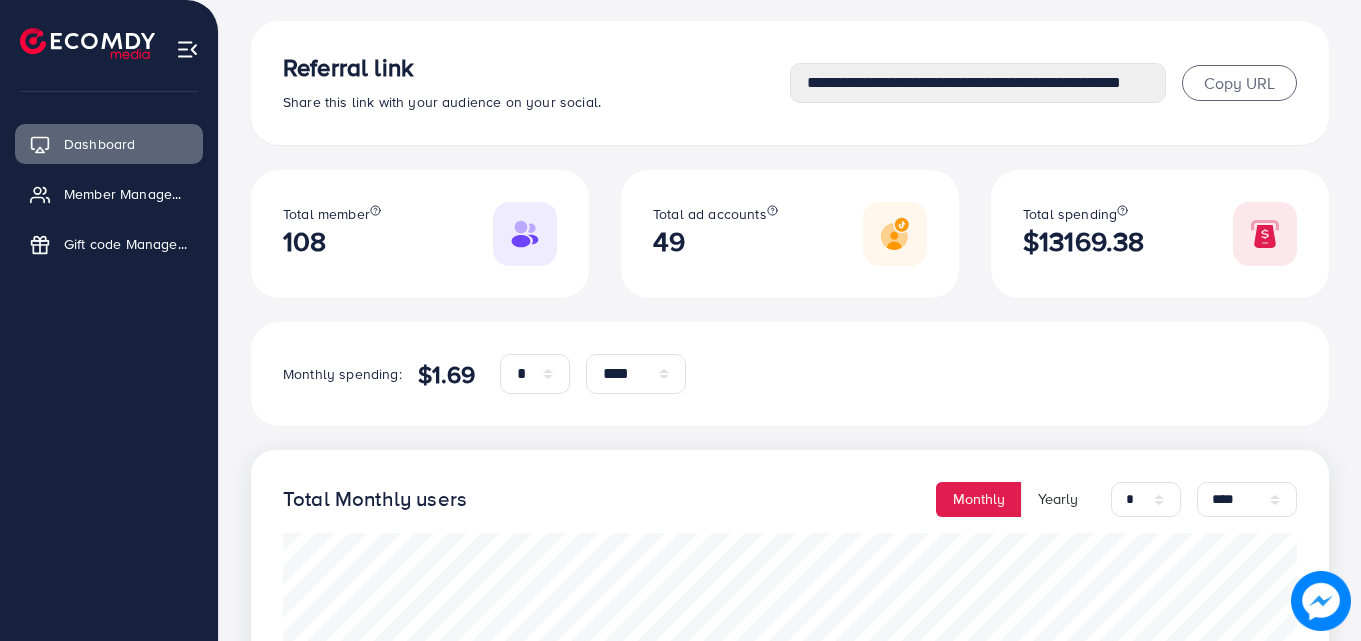scroll, scrollTop: 300, scrollLeft: 0, axis: vertical 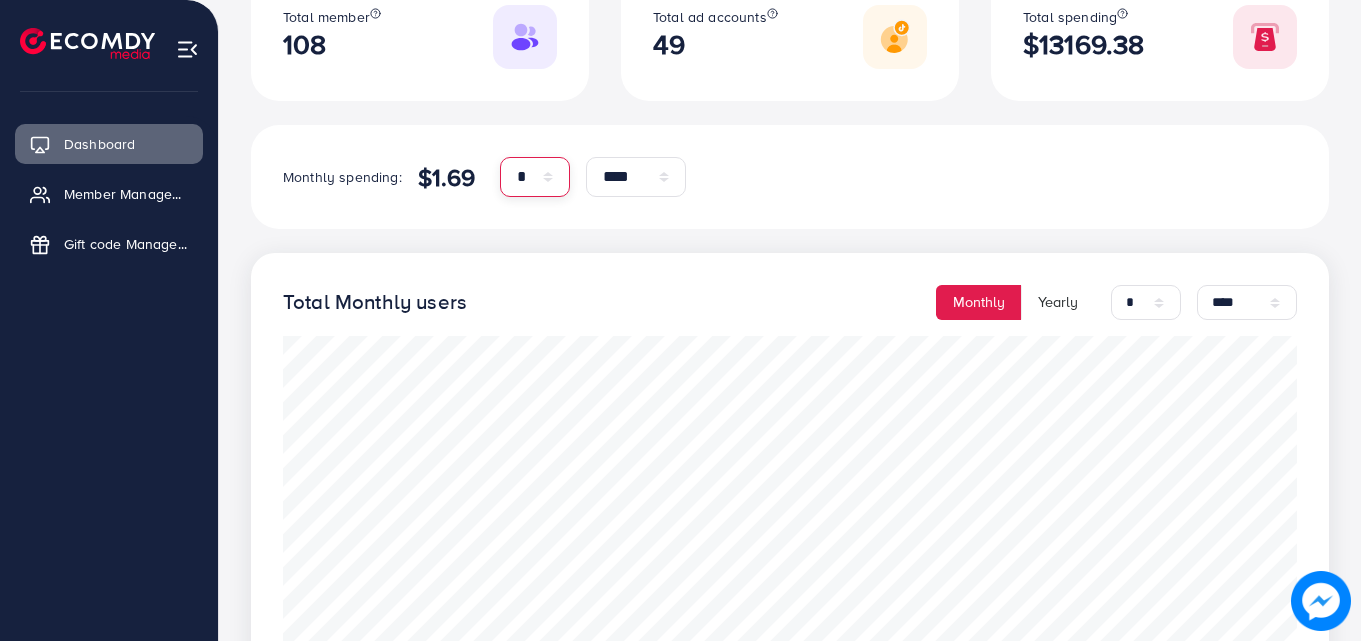 click on "* * * * * * * * * ** ** **" at bounding box center [535, 177] 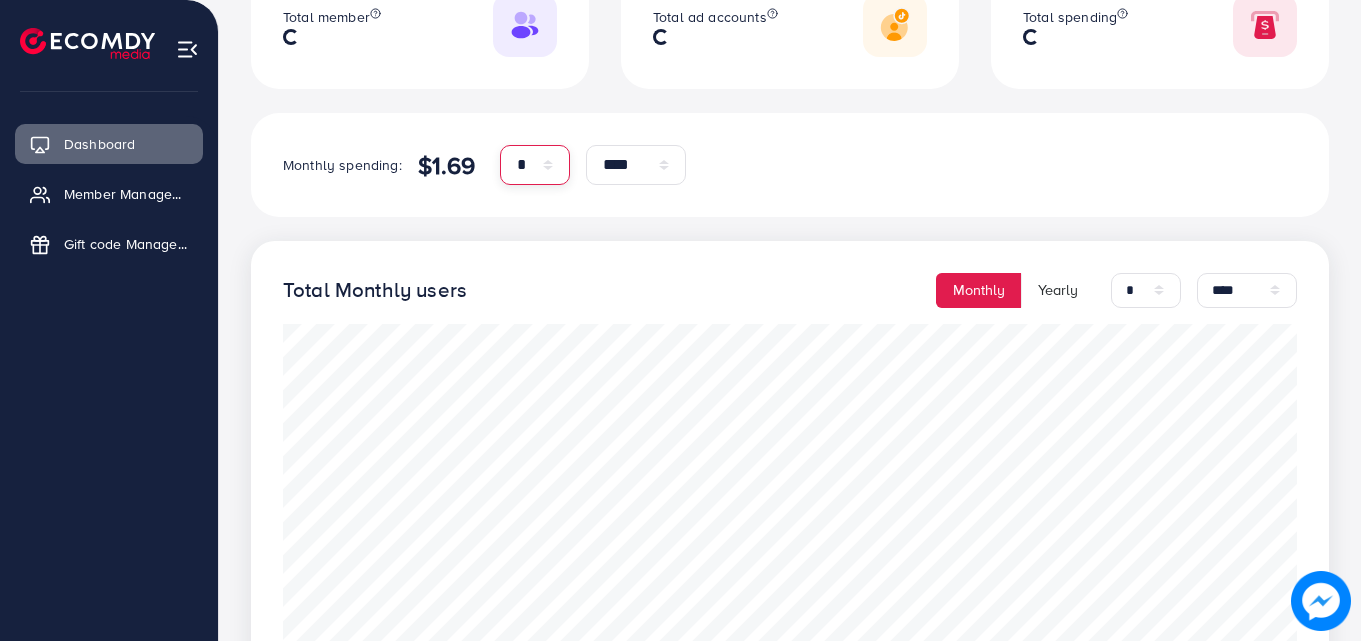 scroll, scrollTop: 300, scrollLeft: 0, axis: vertical 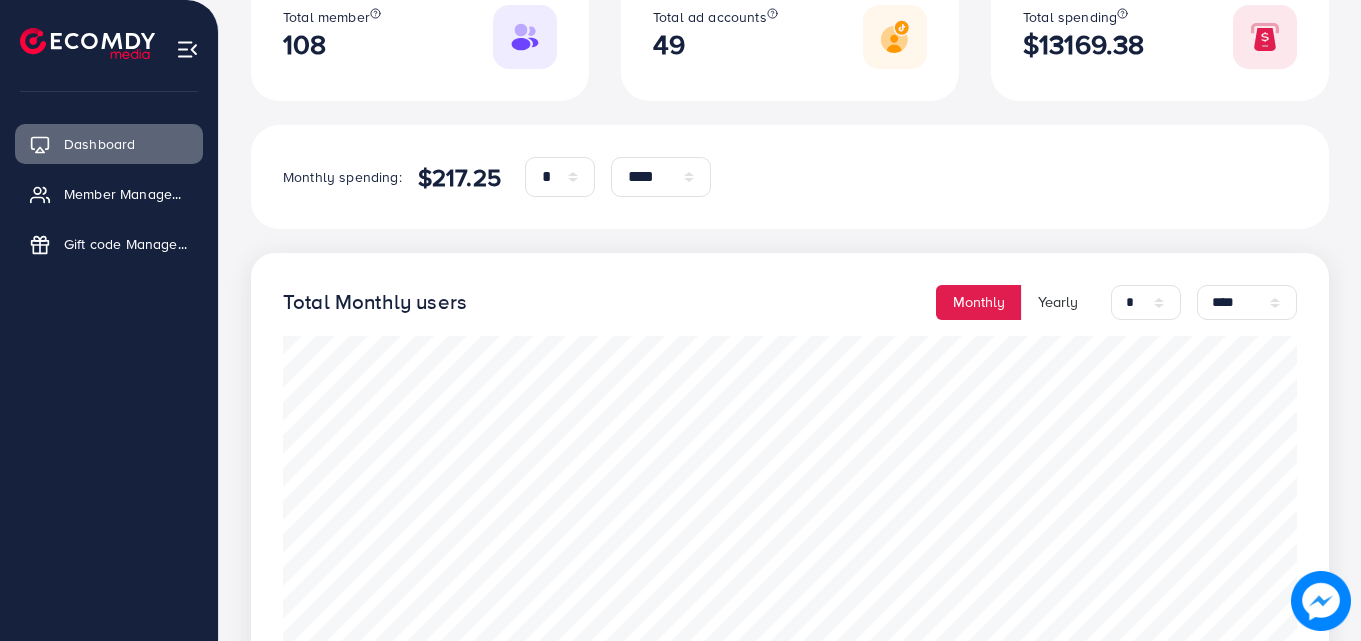 drag, startPoint x: 496, startPoint y: 169, endPoint x: 528, endPoint y: 183, distance: 34.928497 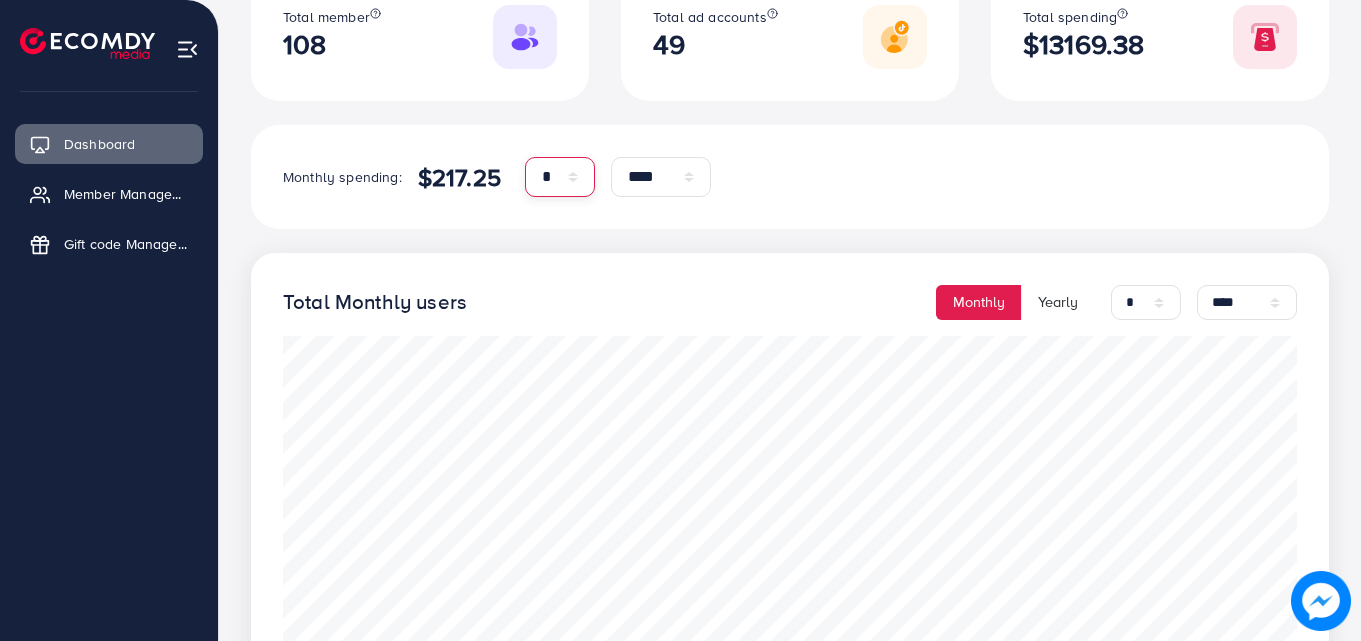 click on "* * * * * * * * * ** ** **" at bounding box center [560, 177] 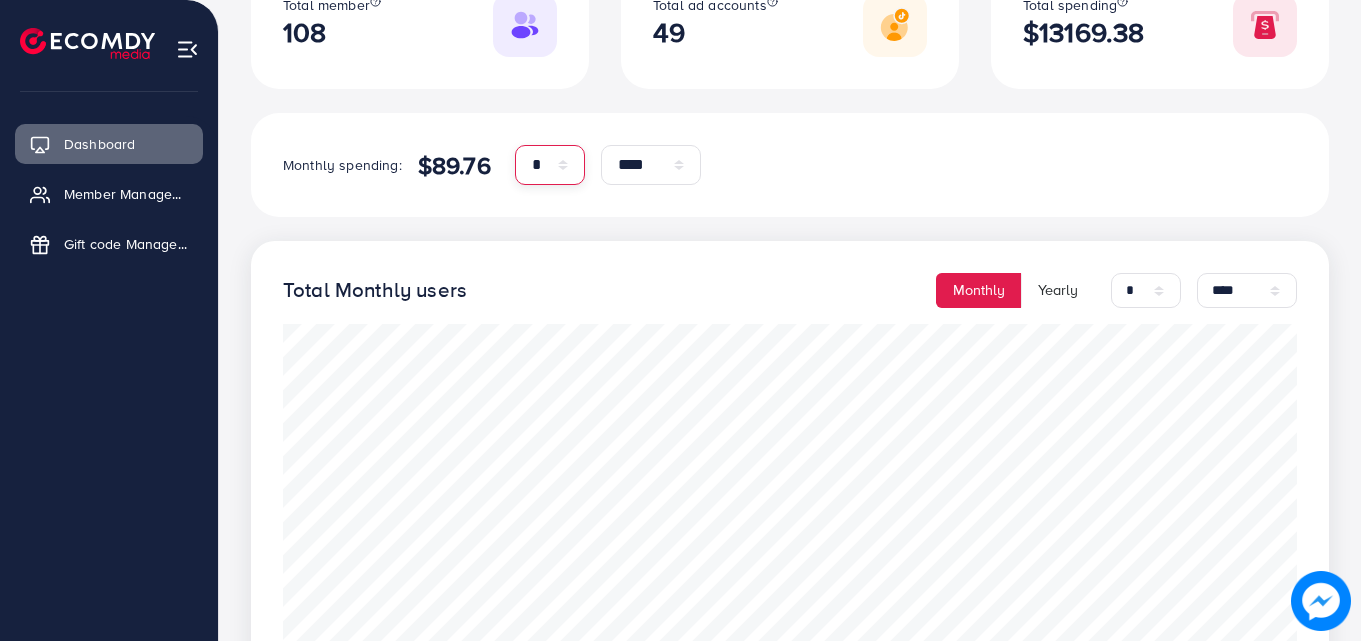 scroll, scrollTop: 300, scrollLeft: 0, axis: vertical 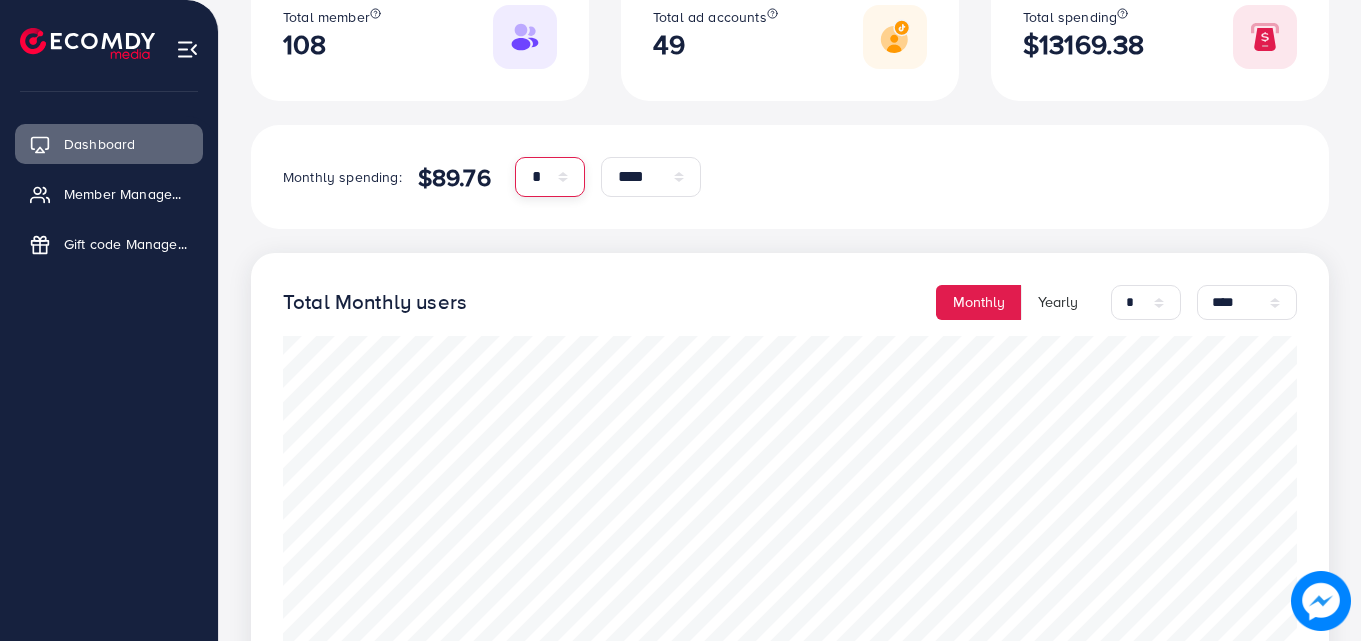 click on "* * * * * * * * * ** ** **" at bounding box center (550, 177) 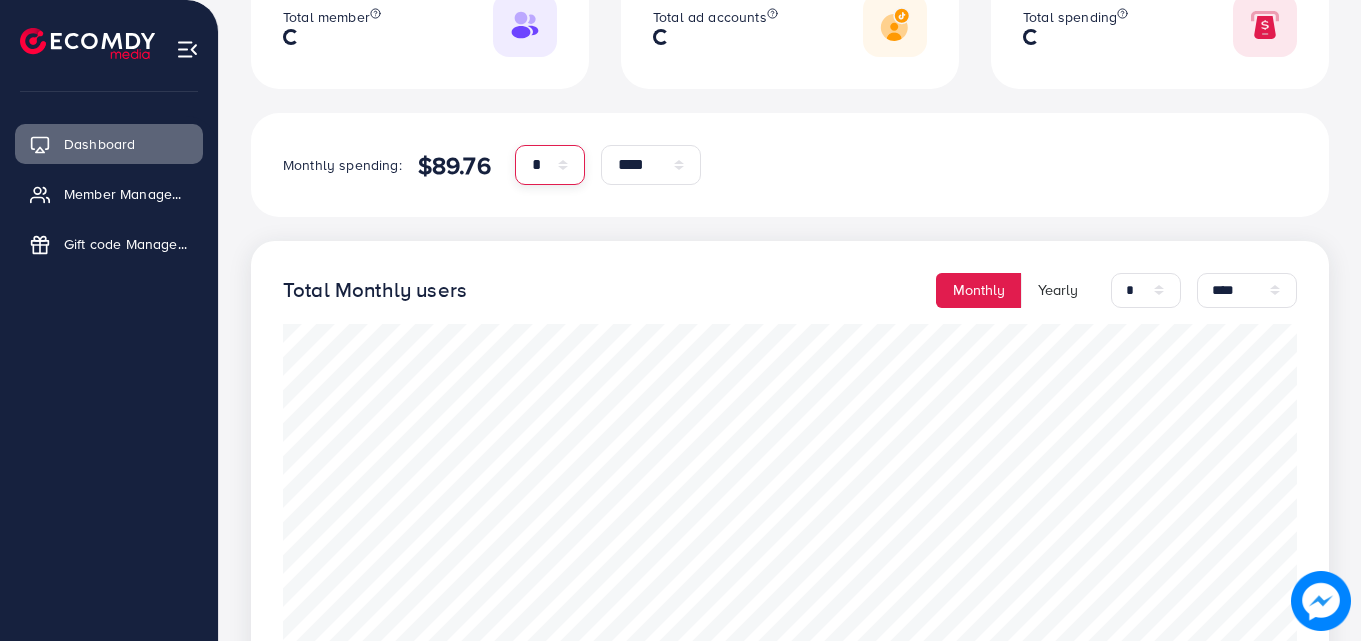 scroll, scrollTop: 300, scrollLeft: 0, axis: vertical 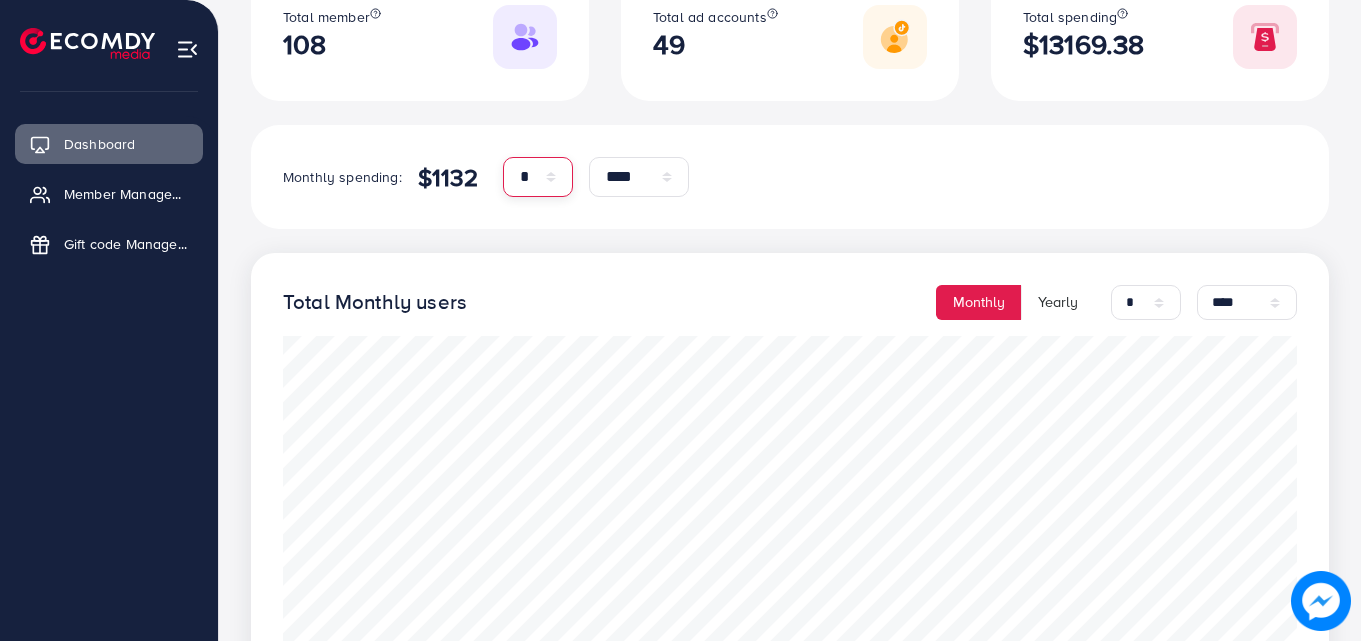 click on "* * * * * * * * * ** ** **" at bounding box center [538, 177] 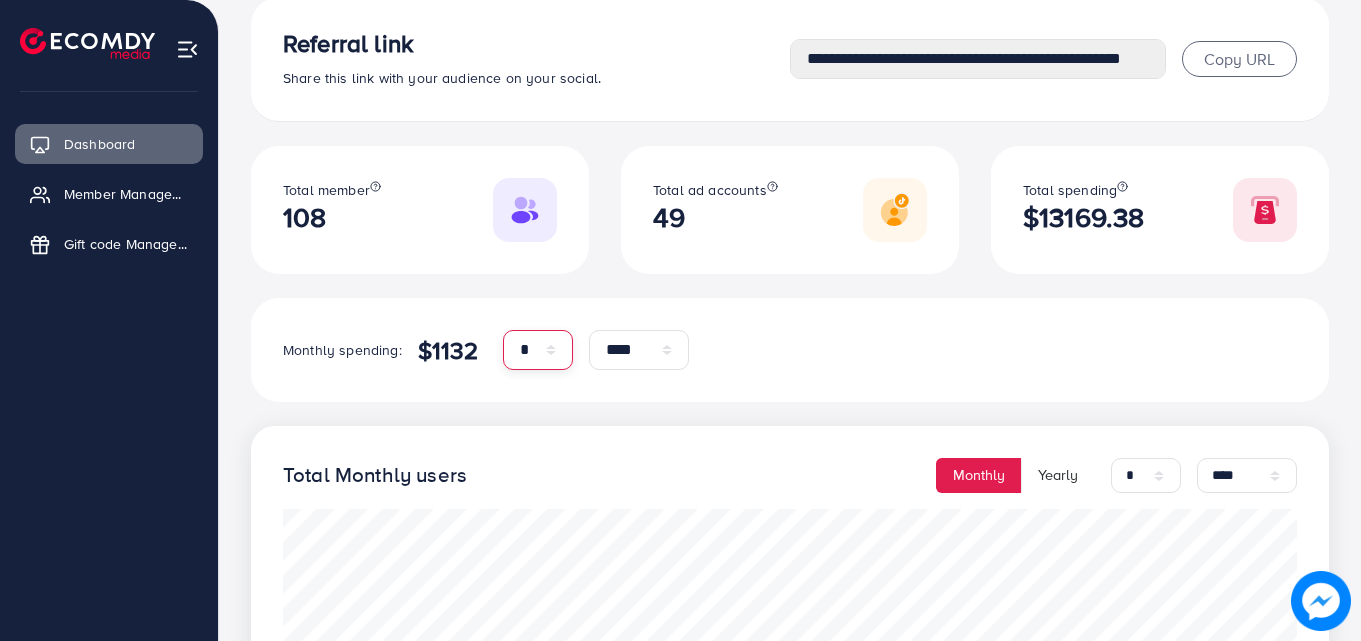 scroll, scrollTop: 0, scrollLeft: 0, axis: both 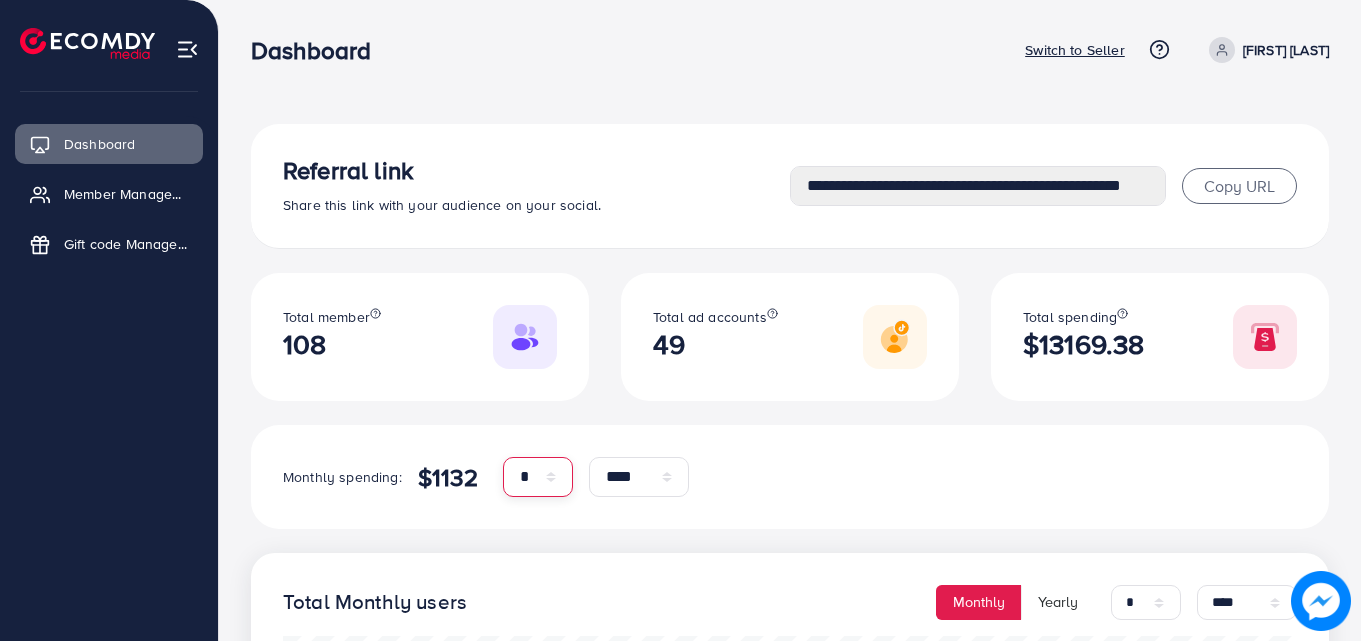 click on "[FIRST] [LAST]" at bounding box center (1286, 50) 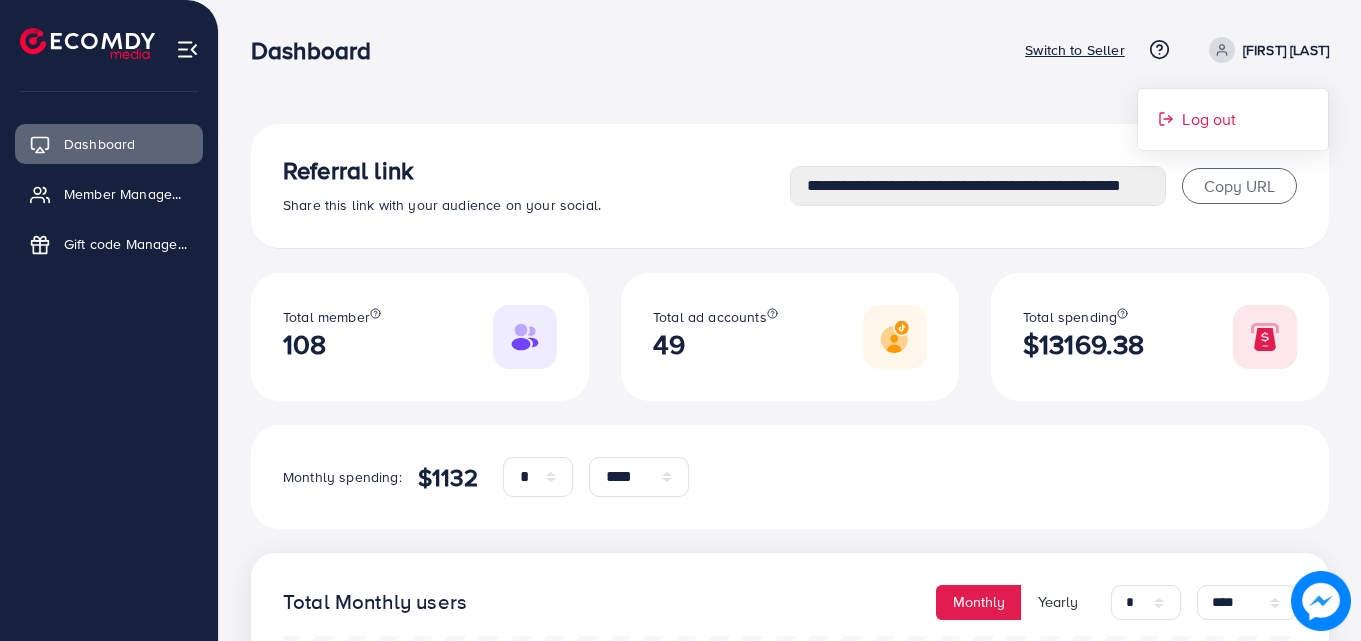 click on "Log out" at bounding box center (1209, 119) 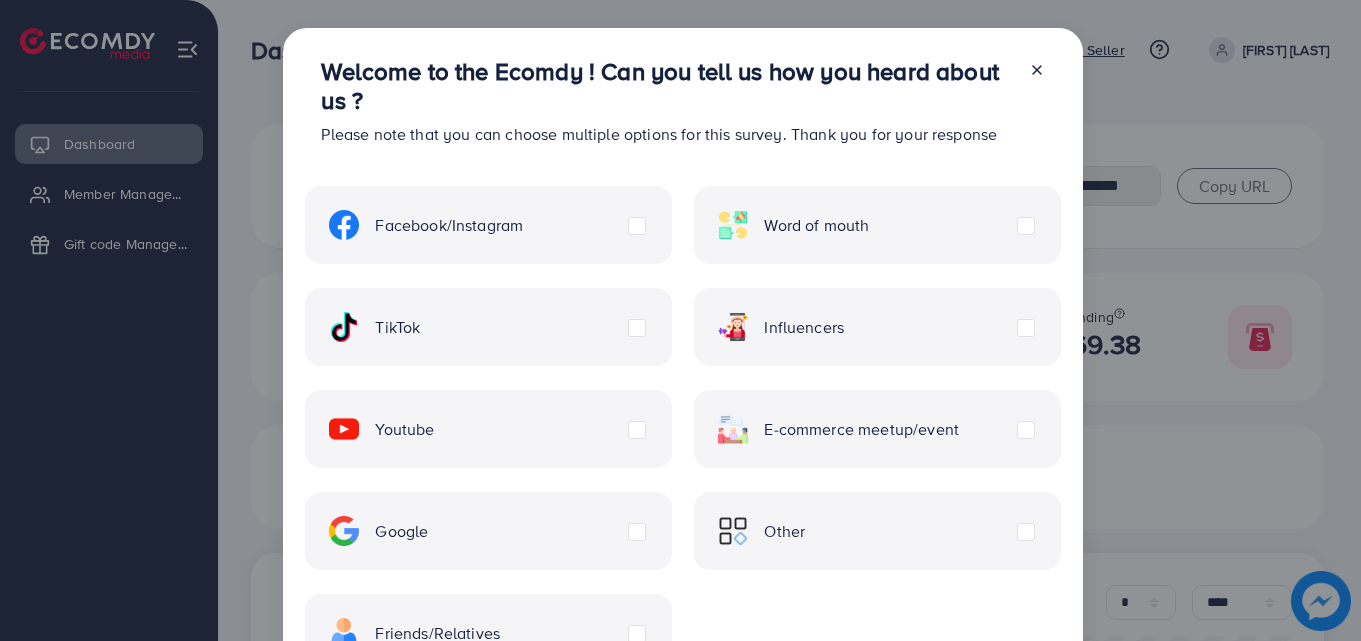 select on "*" 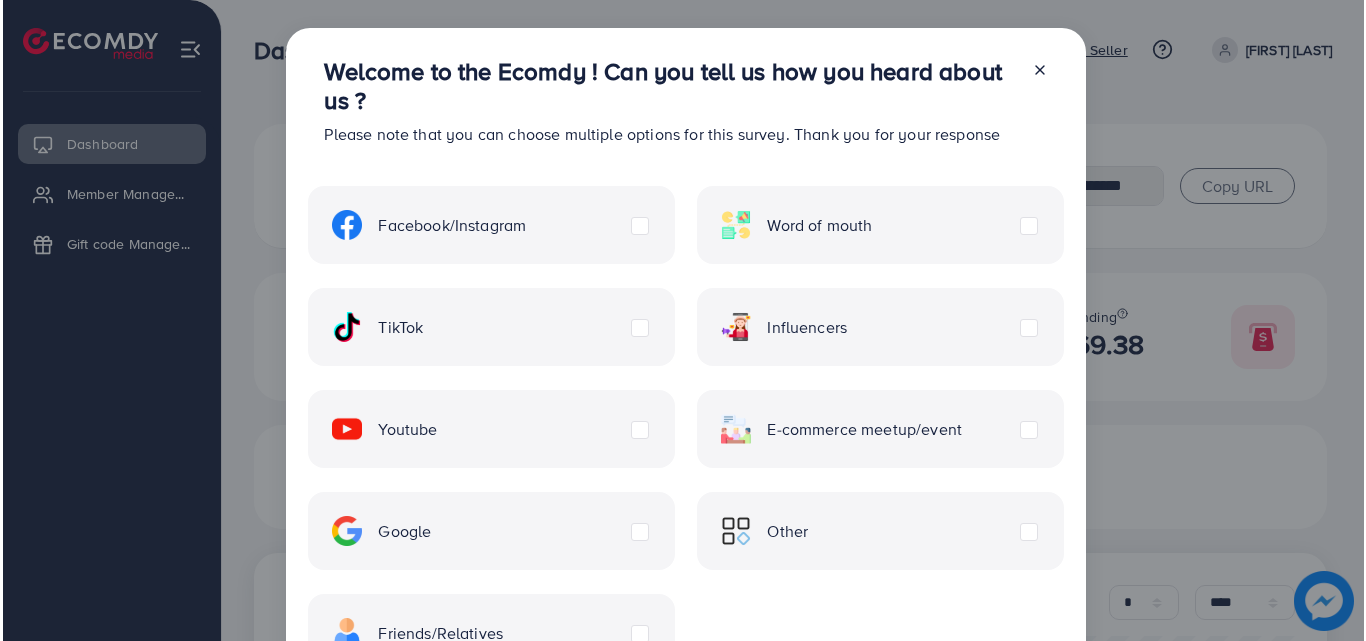 scroll, scrollTop: 0, scrollLeft: 0, axis: both 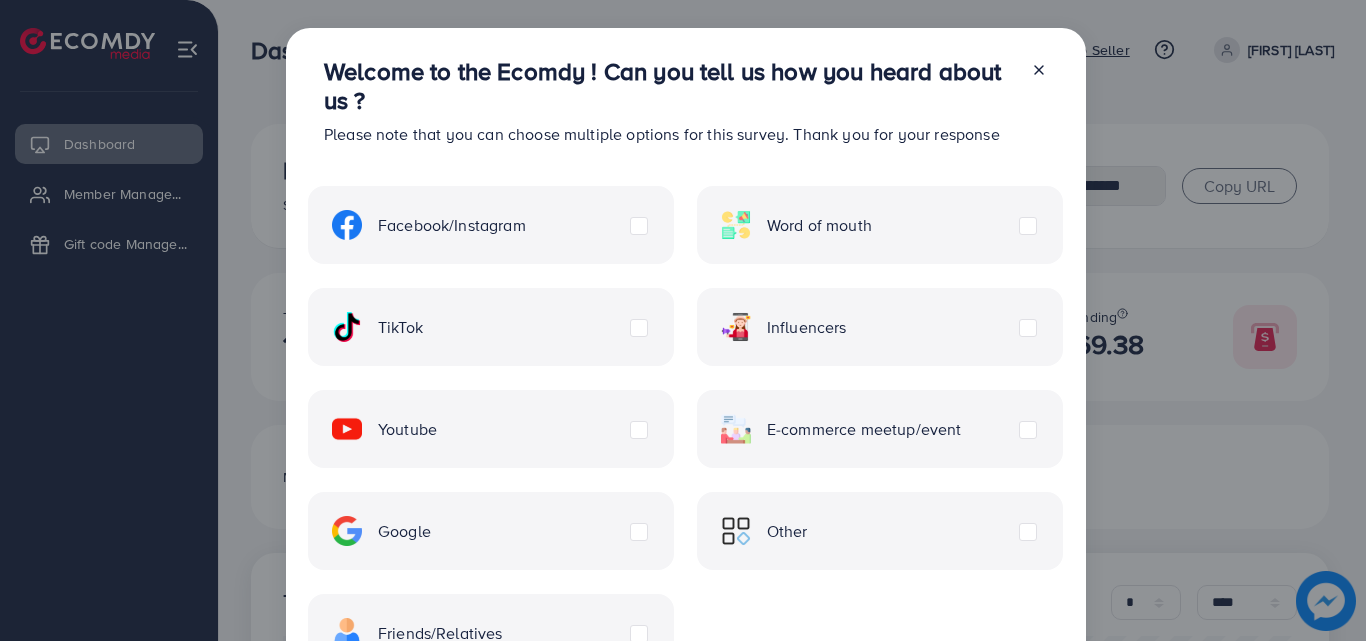 click 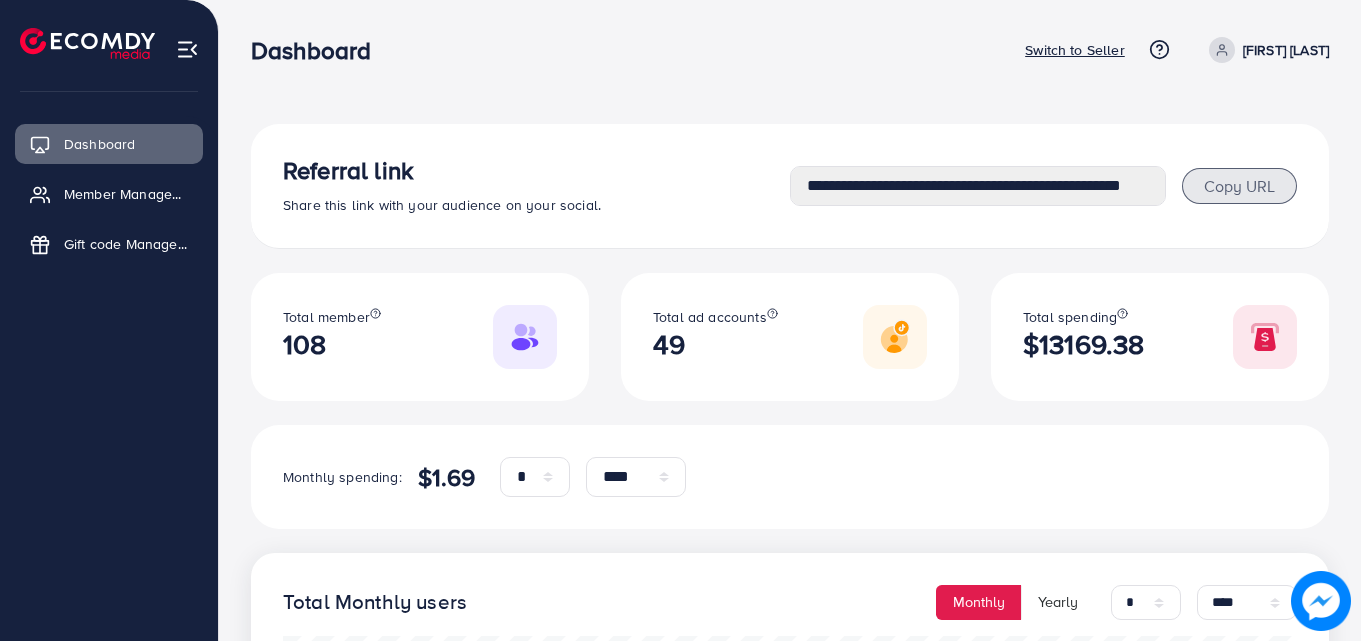 click on "Copy URL" at bounding box center [1239, 186] 